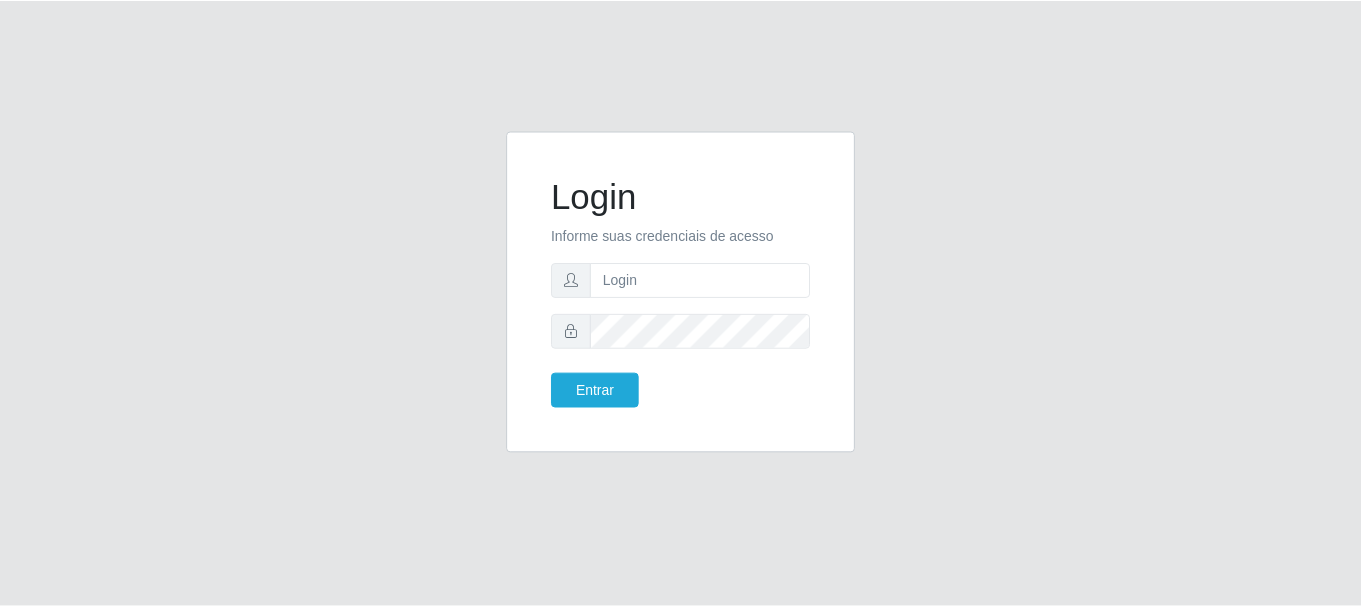 scroll, scrollTop: 0, scrollLeft: 0, axis: both 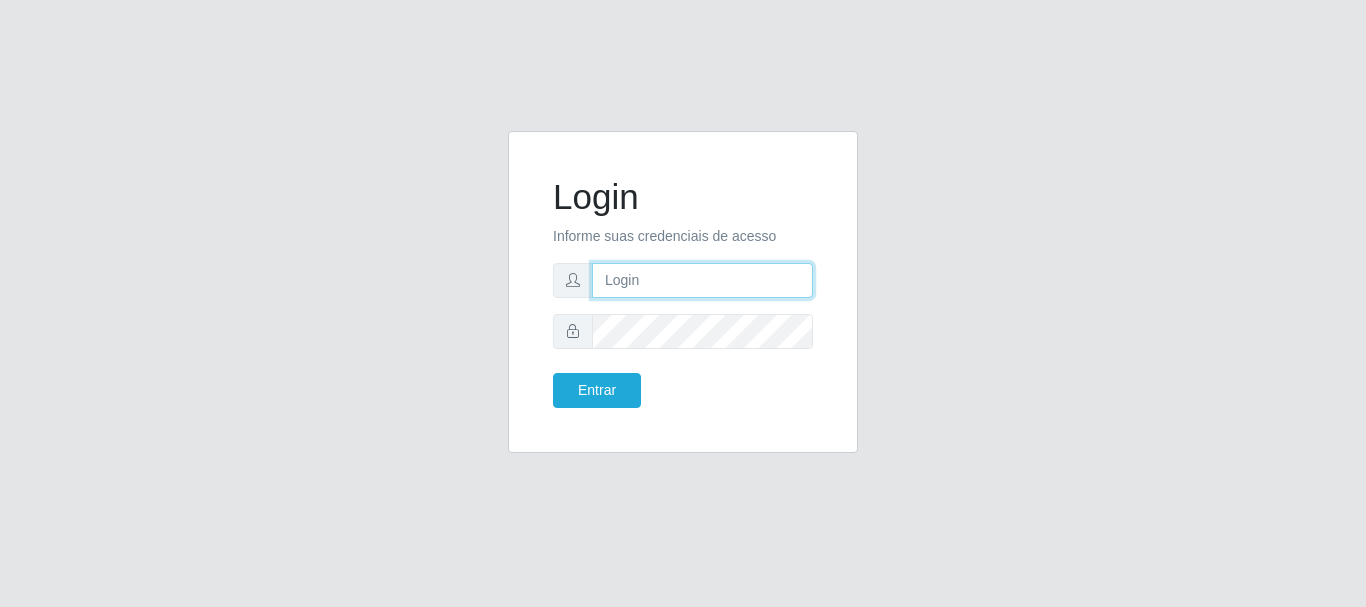 click at bounding box center [702, 280] 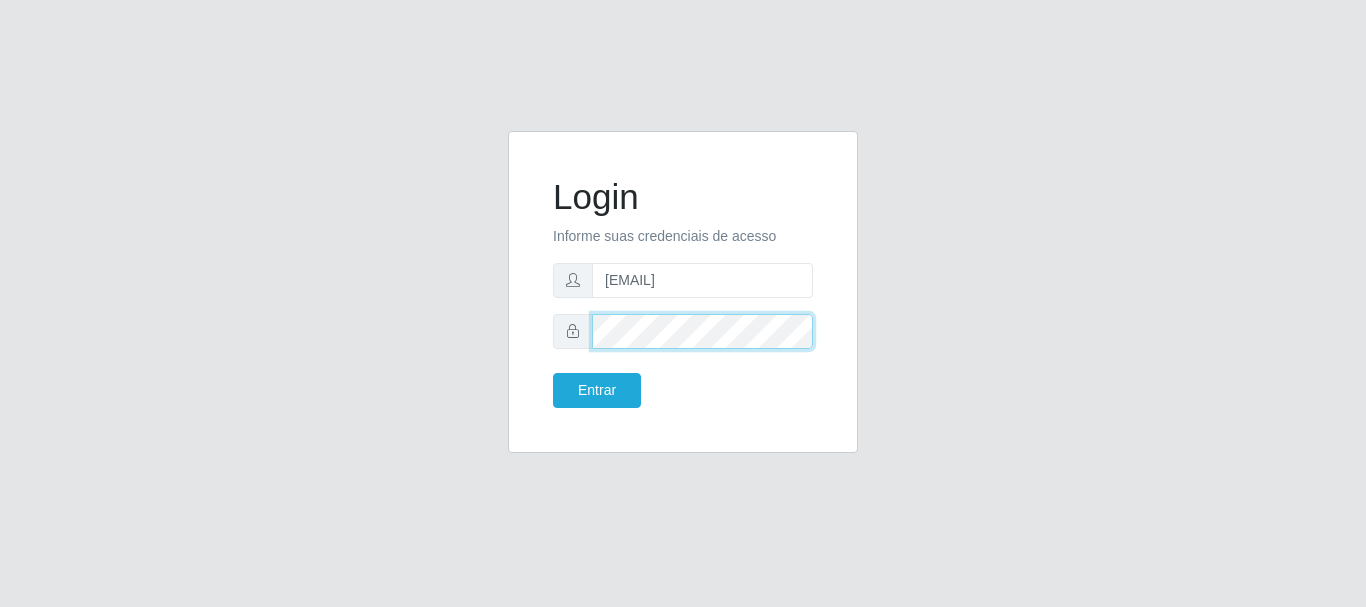 click on "Entrar" at bounding box center (597, 390) 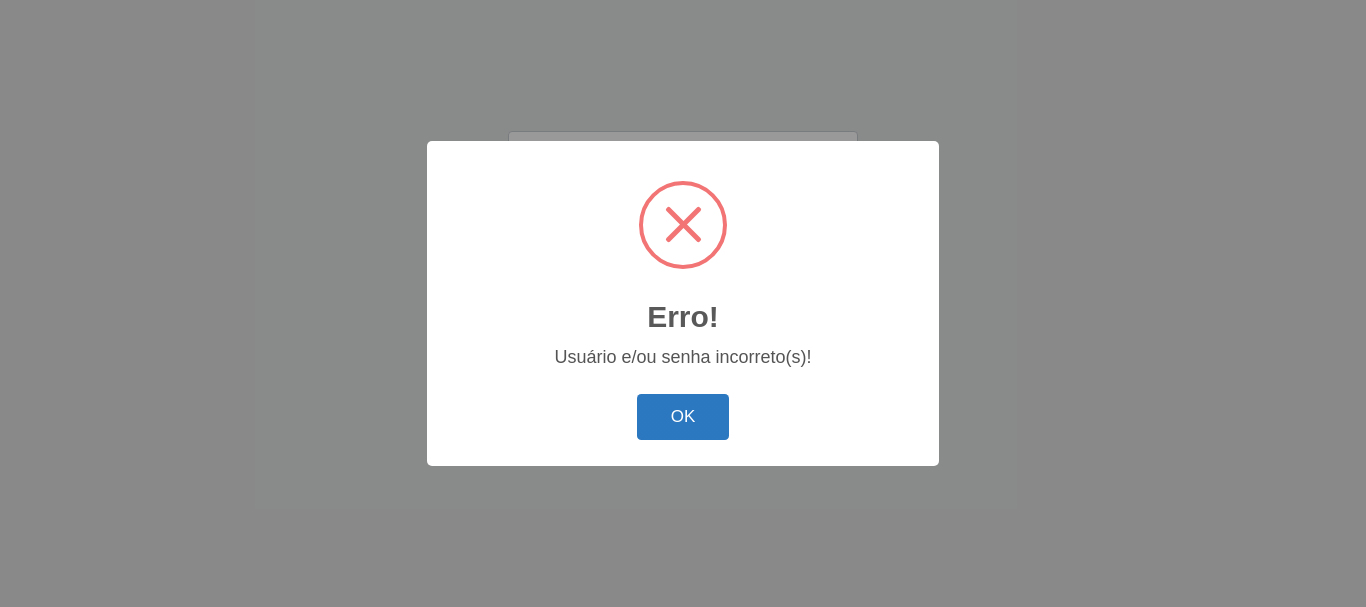 click on "OK Cancel" at bounding box center (683, 416) 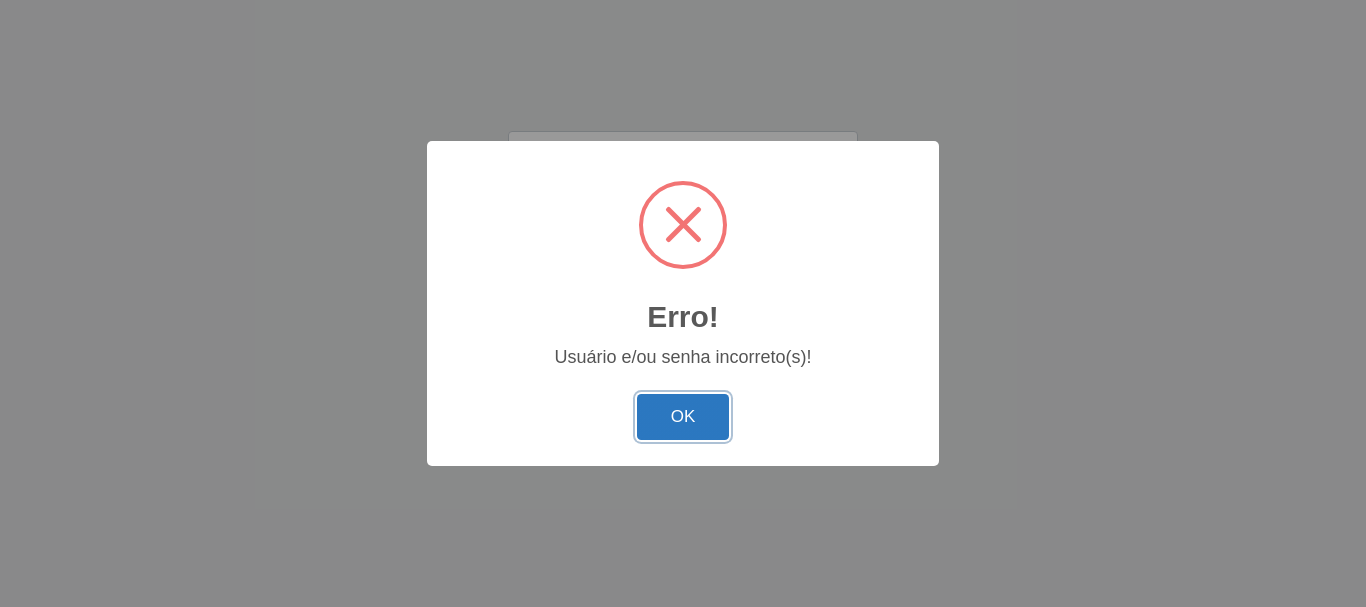 click on "OK" at bounding box center (683, 417) 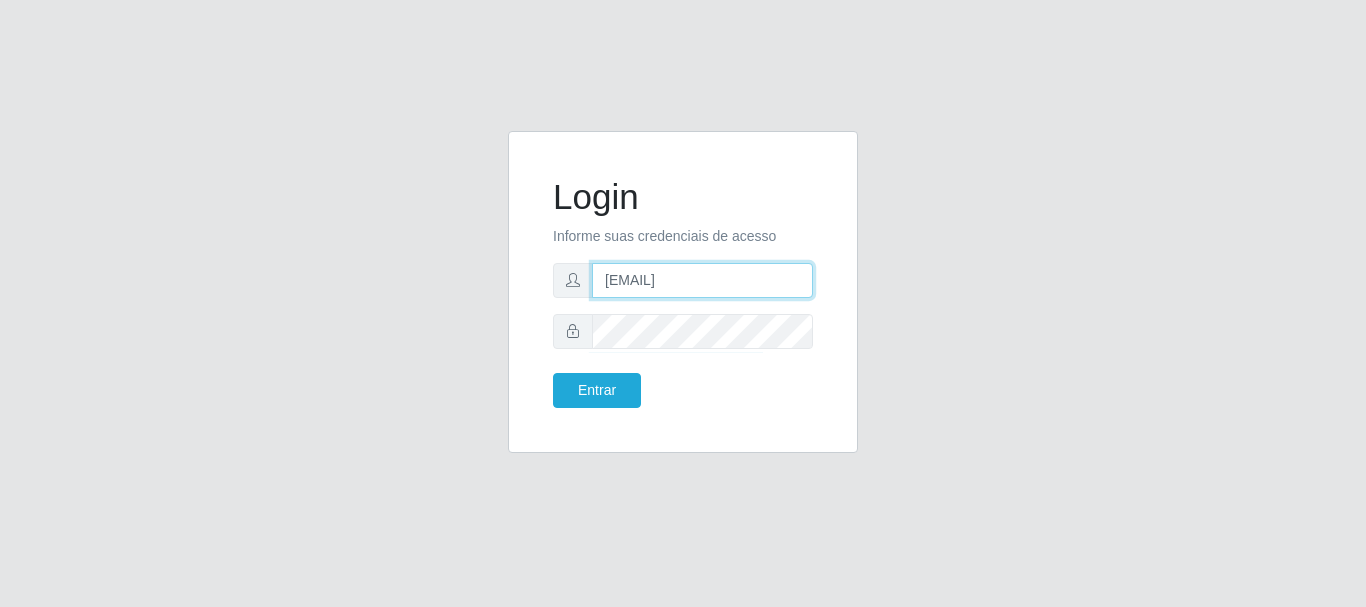 click on "[EMAIL]" at bounding box center [702, 280] 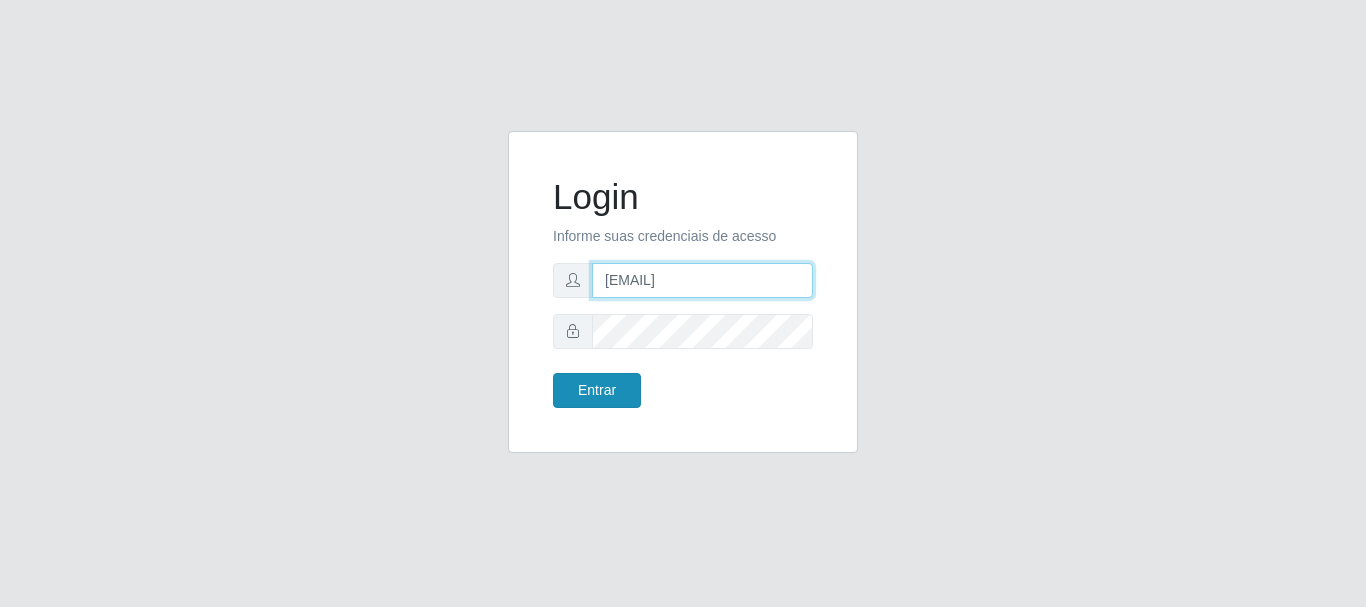 type on "[EMAIL]" 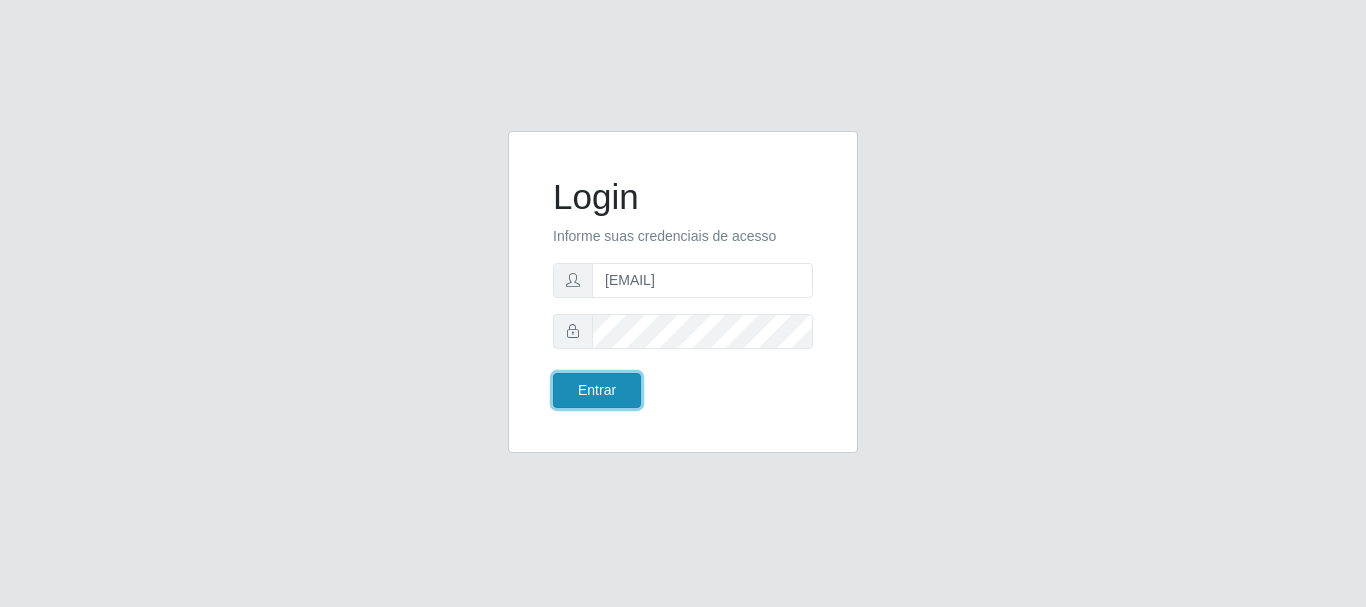 click on "Entrar" at bounding box center (597, 390) 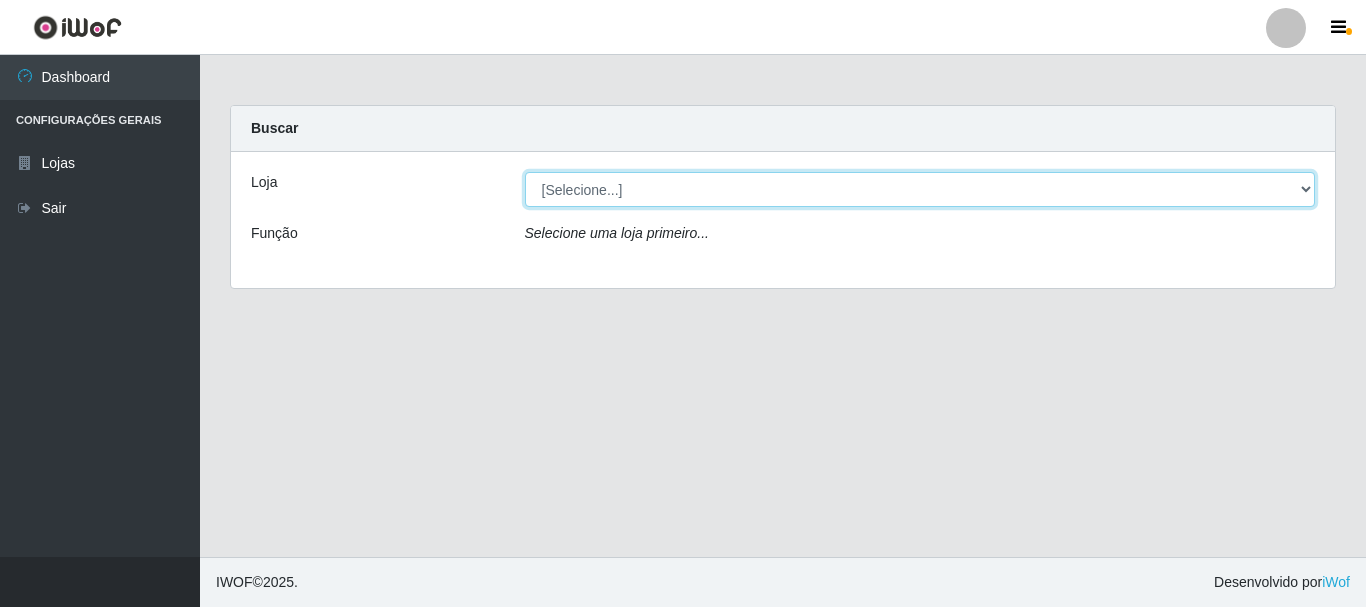 click on "[Selecione...] [COMPANY] - B5 [CITY]" at bounding box center [920, 189] 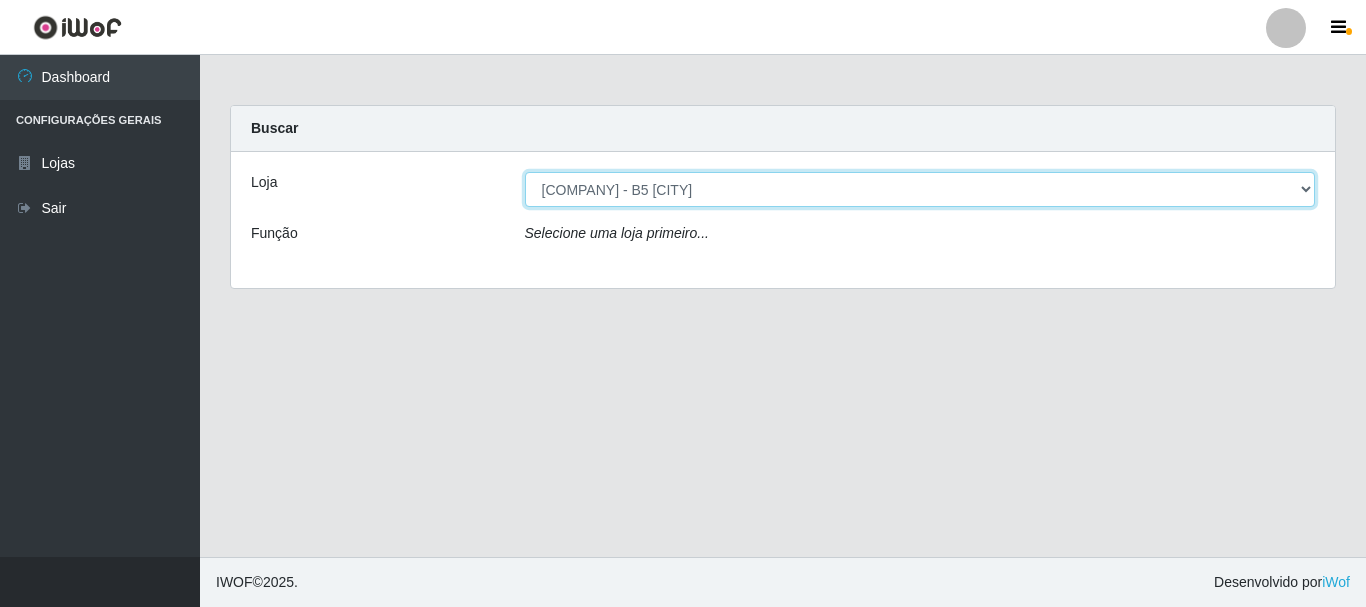 click on "[Selecione...] [COMPANY] - B5 [CITY]" at bounding box center (920, 189) 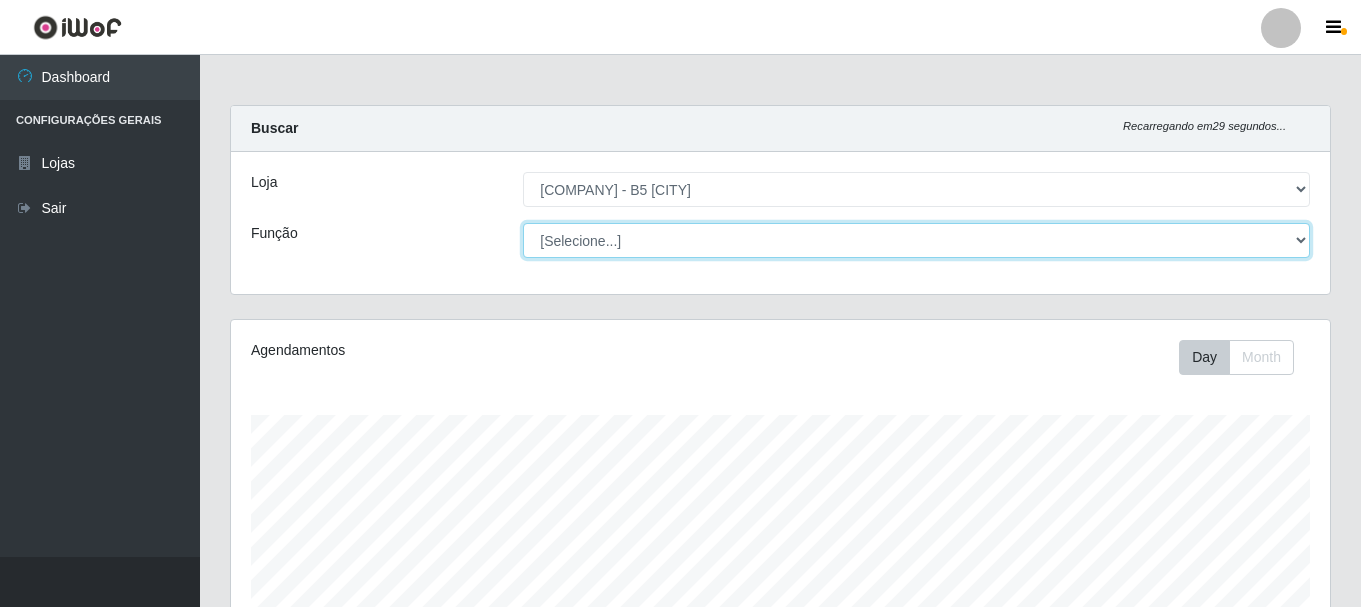 click on "[Selecione...] ASG ASG + ASG ++ Auxiliar de Estacionamento Auxiliar de Estacionamento + Auxiliar de Estacionamento ++ Balconista de Açougue  Balconista de Açougue + Balconista de Açougue ++ Embalador Embalador + Embalador ++ Operador de Caixa Operador de Caixa + Operador de Caixa ++ Repositor  Repositor + Repositor ++" at bounding box center [916, 240] 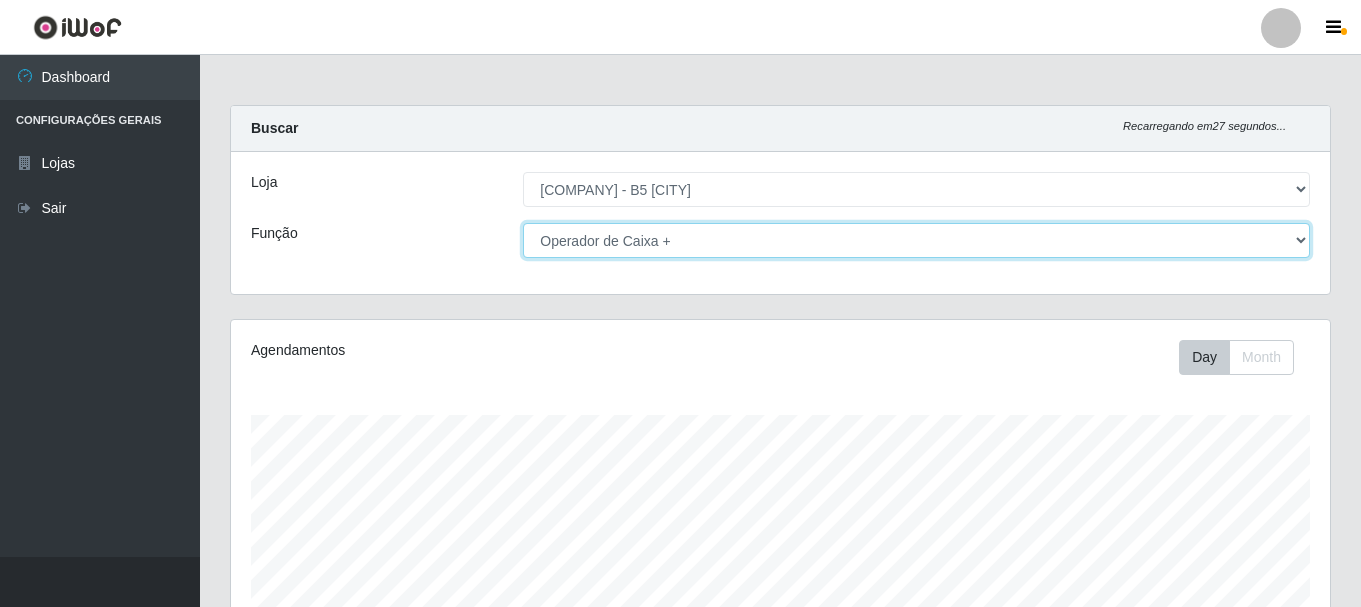 click on "[Selecione...] ASG ASG + ASG ++ Auxiliar de Estacionamento Auxiliar de Estacionamento + Auxiliar de Estacionamento ++ Balconista de Açougue  Balconista de Açougue + Balconista de Açougue ++ Embalador Embalador + Embalador ++ Operador de Caixa Operador de Caixa + Operador de Caixa ++ Repositor  Repositor + Repositor ++" at bounding box center [916, 240] 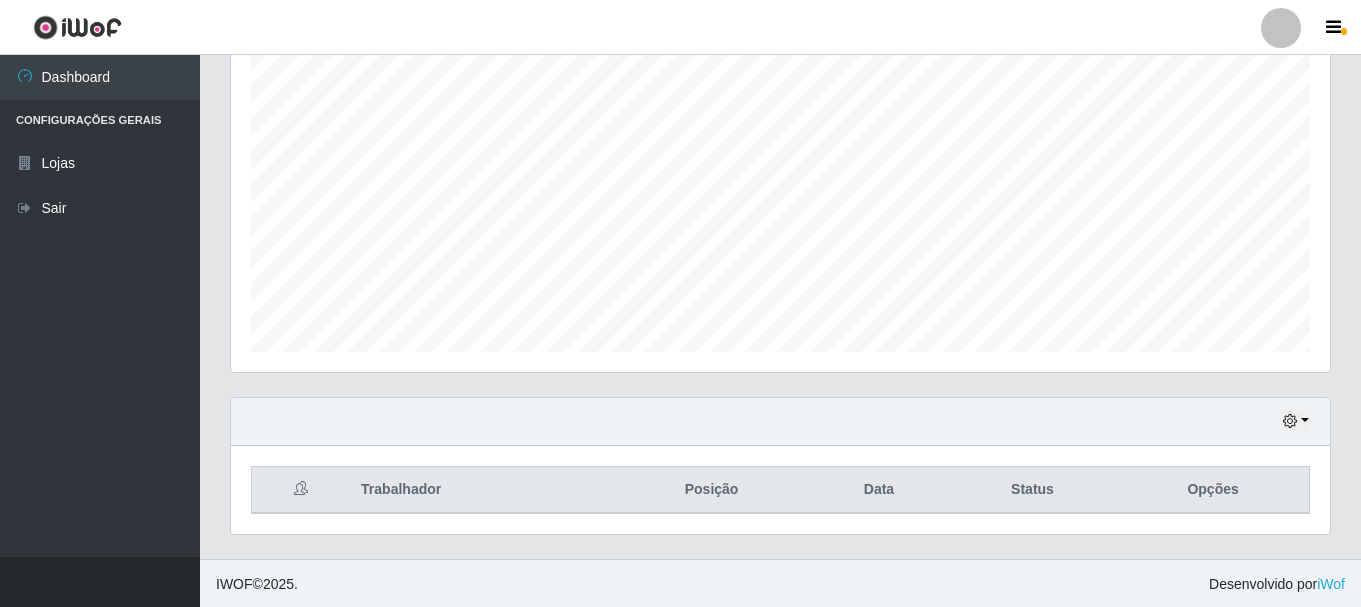 scroll, scrollTop: 365, scrollLeft: 0, axis: vertical 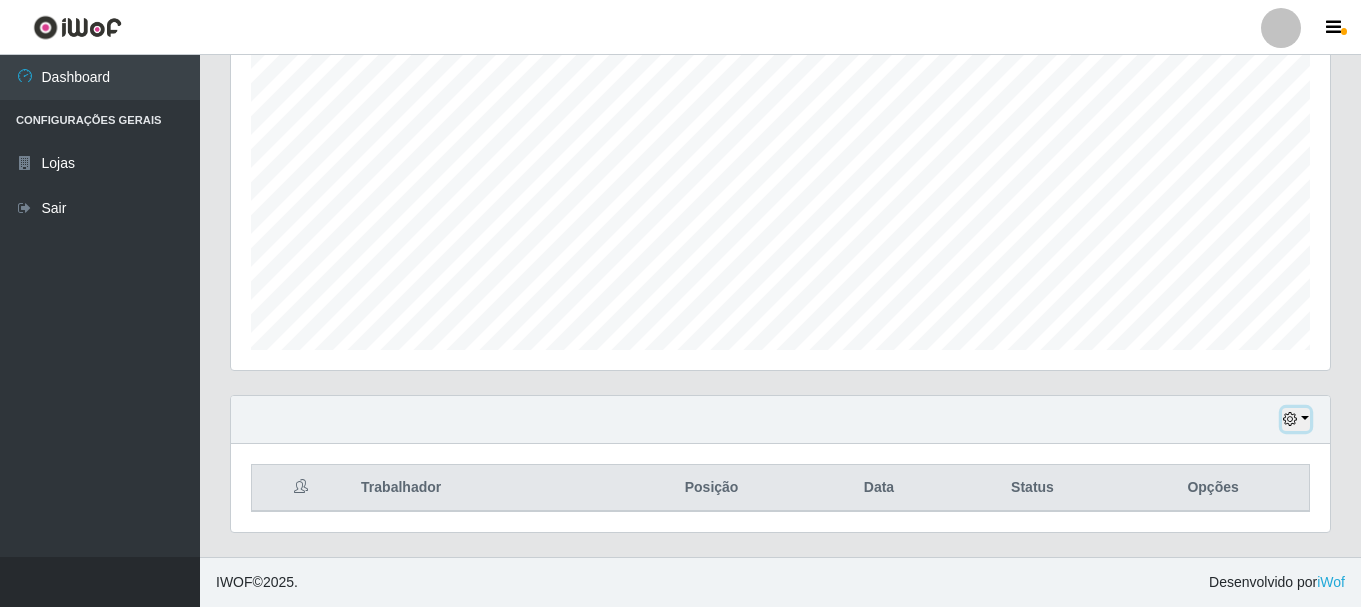 click at bounding box center [1296, 419] 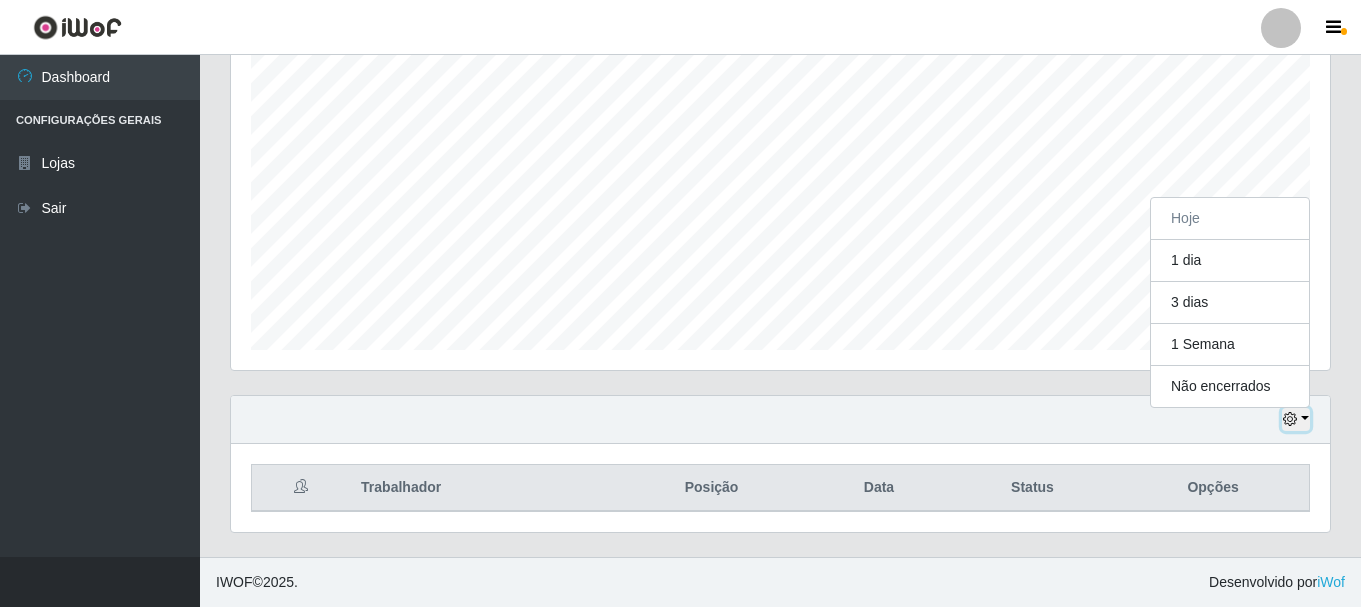click at bounding box center (1290, 419) 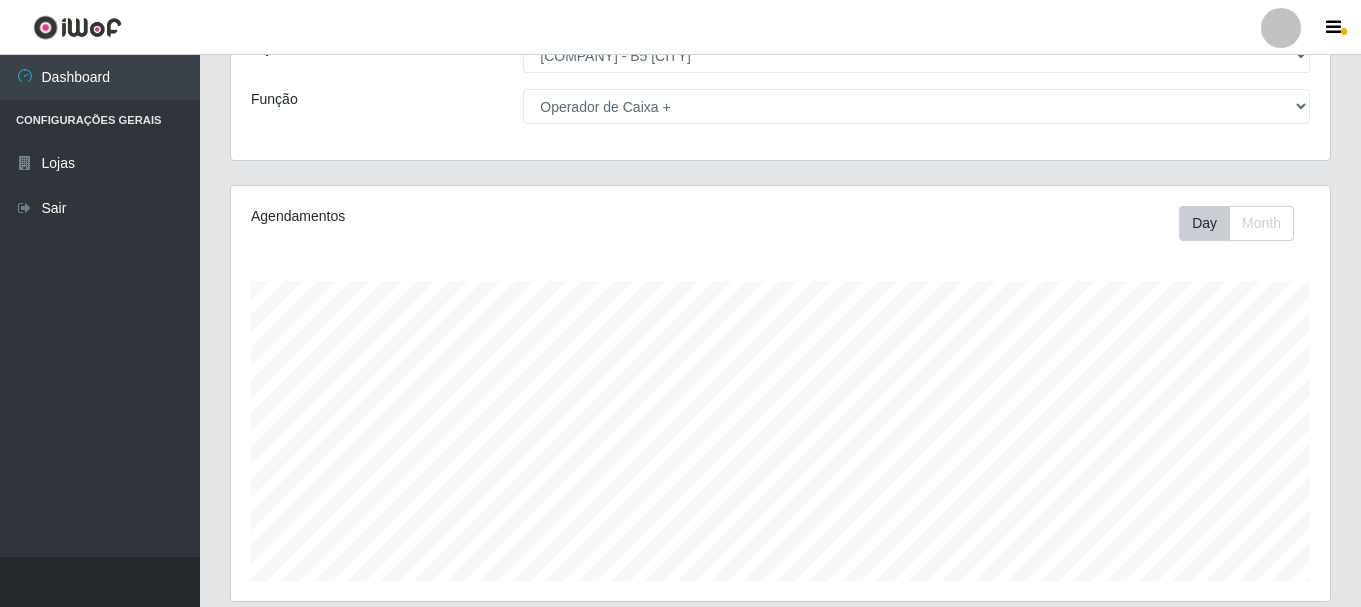 scroll, scrollTop: 0, scrollLeft: 0, axis: both 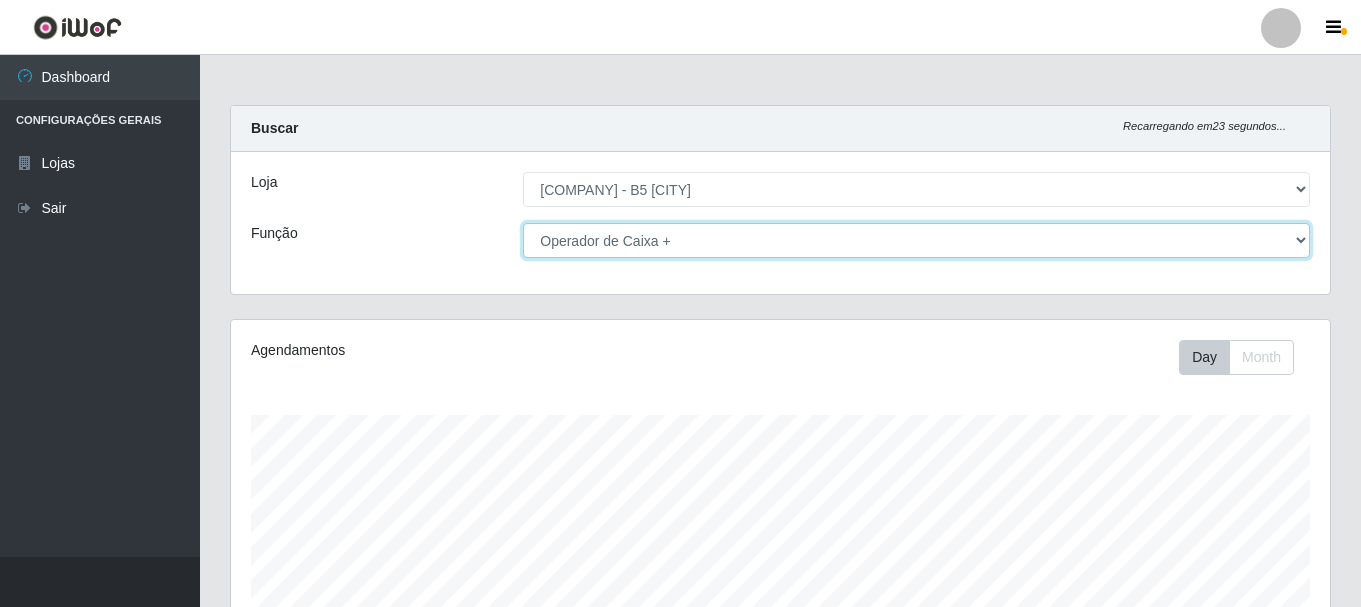 click on "[Selecione...] ASG ASG + ASG ++ Auxiliar de Estacionamento Auxiliar de Estacionamento + Auxiliar de Estacionamento ++ Balconista de Açougue  Balconista de Açougue + Balconista de Açougue ++ Embalador Embalador + Embalador ++ Operador de Caixa Operador de Caixa + Operador de Caixa ++ Repositor  Repositor + Repositor ++" at bounding box center (916, 240) 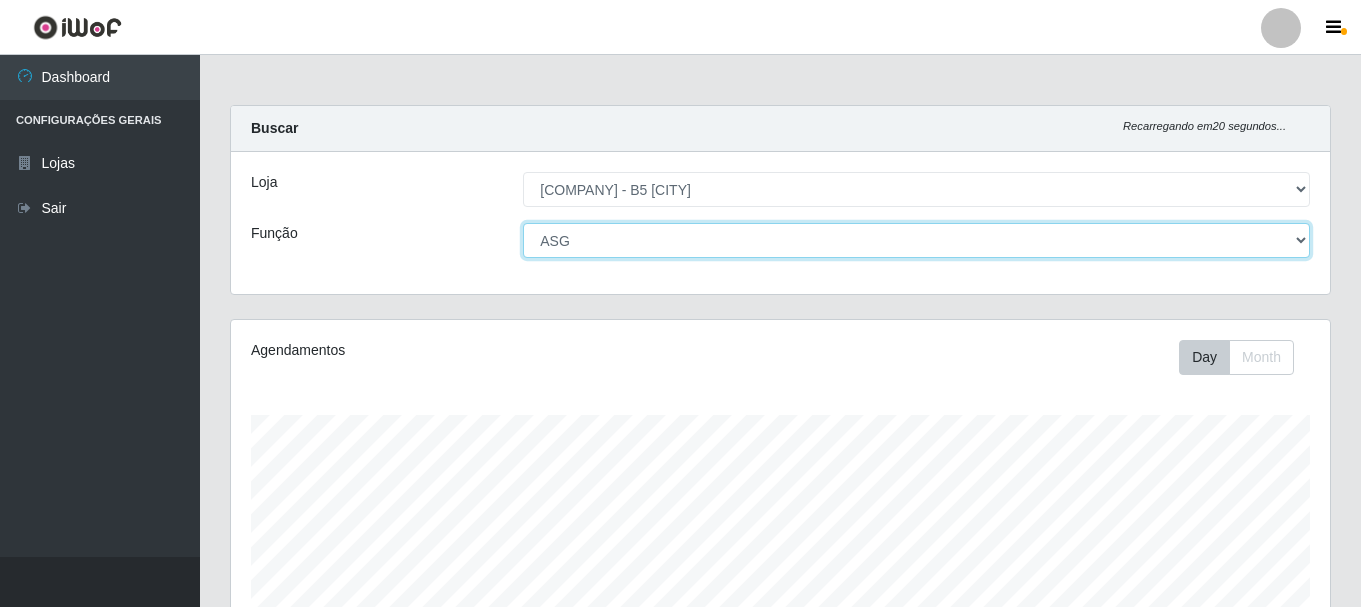 click on "[Selecione...] ASG ASG + ASG ++ Auxiliar de Estacionamento Auxiliar de Estacionamento + Auxiliar de Estacionamento ++ Balconista de Açougue  Balconista de Açougue + Balconista de Açougue ++ Embalador Embalador + Embalador ++ Operador de Caixa Operador de Caixa + Operador de Caixa ++ Repositor  Repositor + Repositor ++" at bounding box center (916, 240) 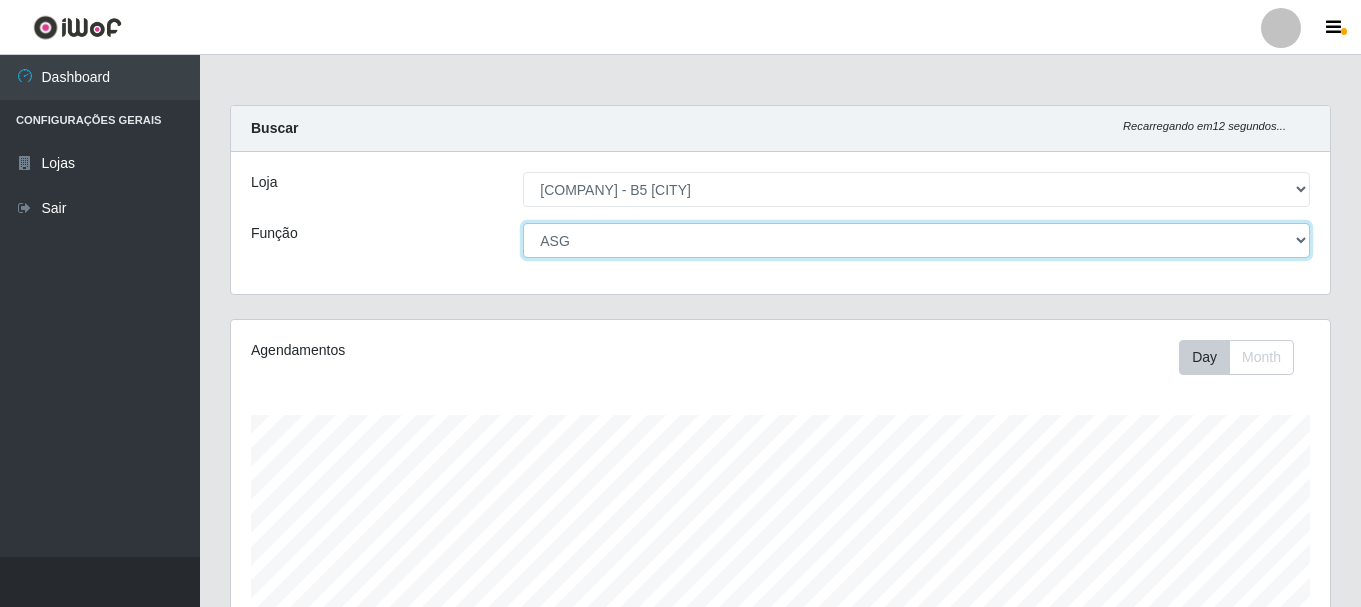 drag, startPoint x: 1107, startPoint y: 240, endPoint x: 1107, endPoint y: 257, distance: 17 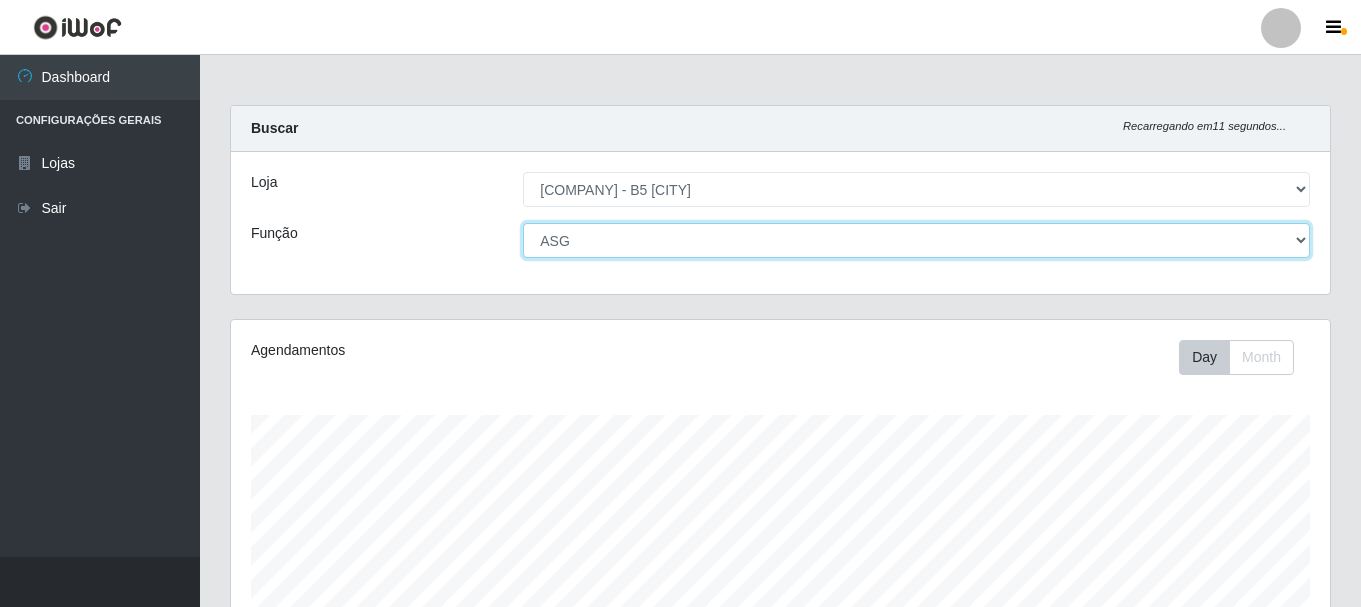 click on "[Selecione...] ASG ASG + ASG ++ Auxiliar de Estacionamento Auxiliar de Estacionamento + Auxiliar de Estacionamento ++ Balconista de Açougue  Balconista de Açougue + Balconista de Açougue ++ Embalador Embalador + Embalador ++ Operador de Caixa Operador de Caixa + Operador de Caixa ++ Repositor  Repositor + Repositor ++" at bounding box center [916, 240] 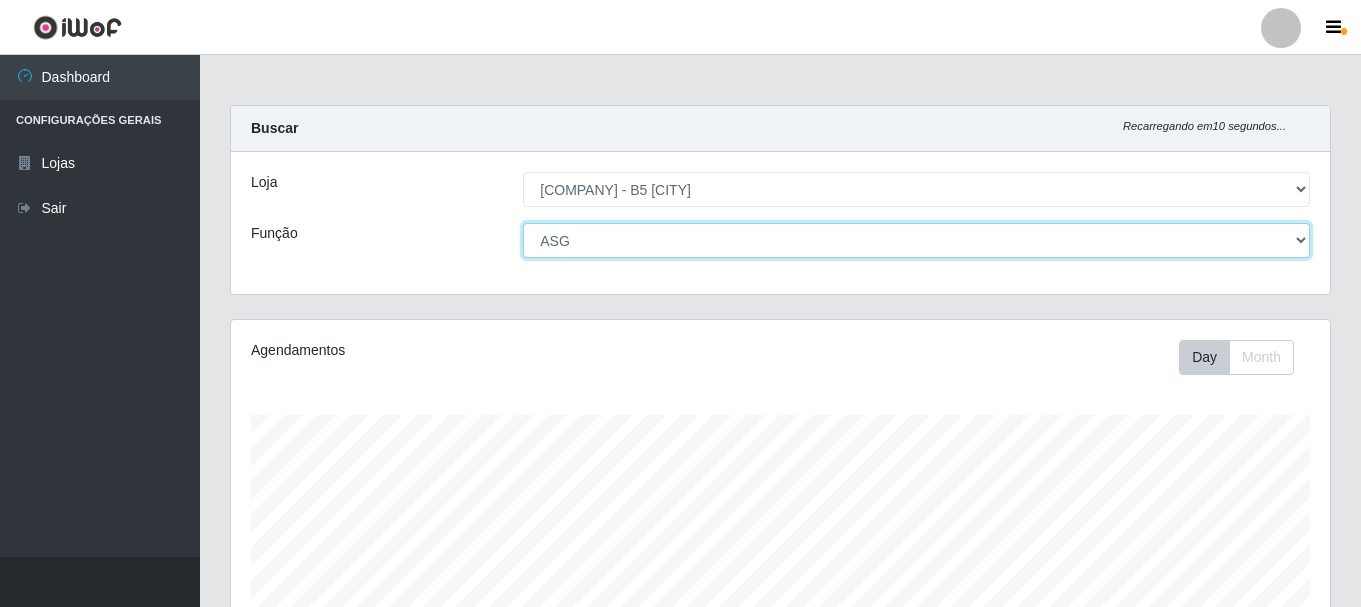 click on "[Selecione...] ASG ASG + ASG ++ Auxiliar de Estacionamento Auxiliar de Estacionamento + Auxiliar de Estacionamento ++ Balconista de Açougue  Balconista de Açougue + Balconista de Açougue ++ Embalador Embalador + Embalador ++ Operador de Caixa Operador de Caixa + Operador de Caixa ++ Repositor  Repositor + Repositor ++" at bounding box center (916, 240) 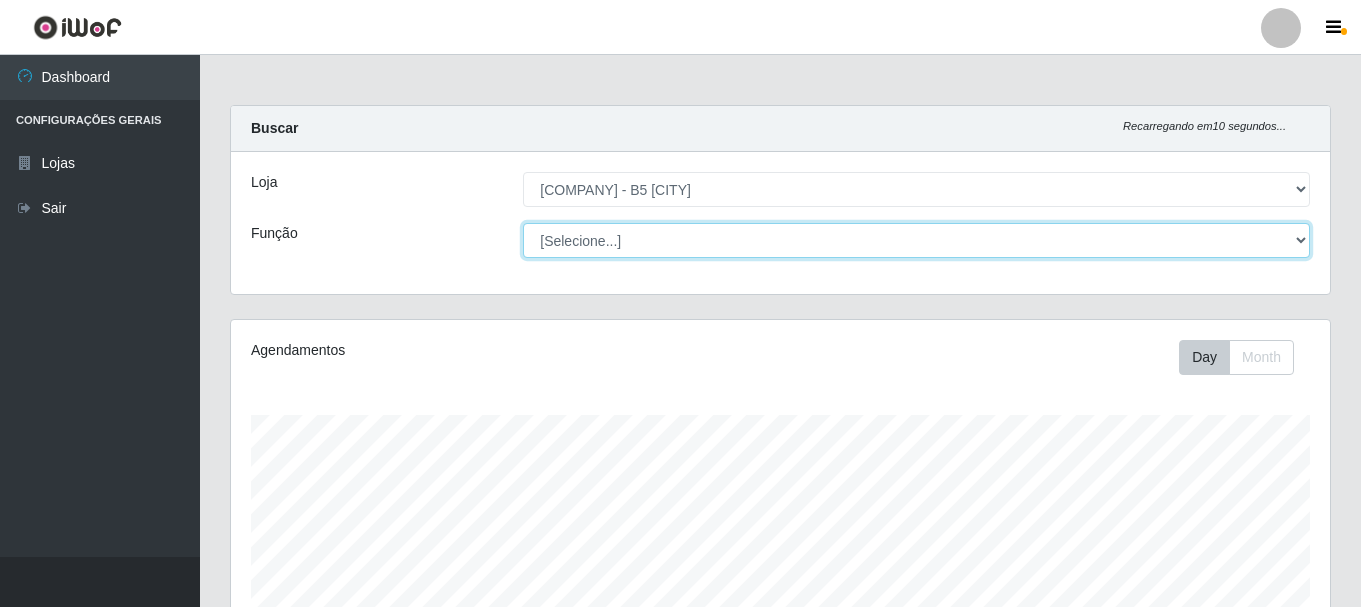 click on "[Selecione...] ASG ASG + ASG ++ Auxiliar de Estacionamento Auxiliar de Estacionamento + Auxiliar de Estacionamento ++ Balconista de Açougue  Balconista de Açougue + Balconista de Açougue ++ Embalador Embalador + Embalador ++ Operador de Caixa Operador de Caixa + Operador de Caixa ++ Repositor  Repositor + Repositor ++" at bounding box center [916, 240] 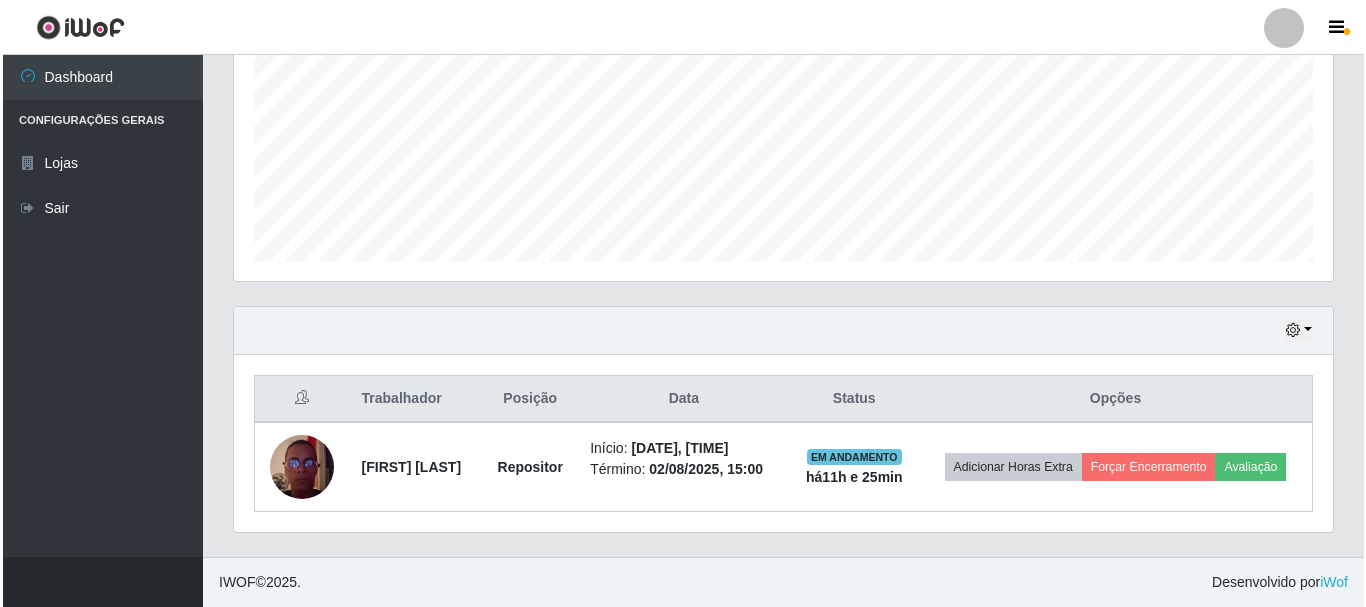 scroll, scrollTop: 469, scrollLeft: 0, axis: vertical 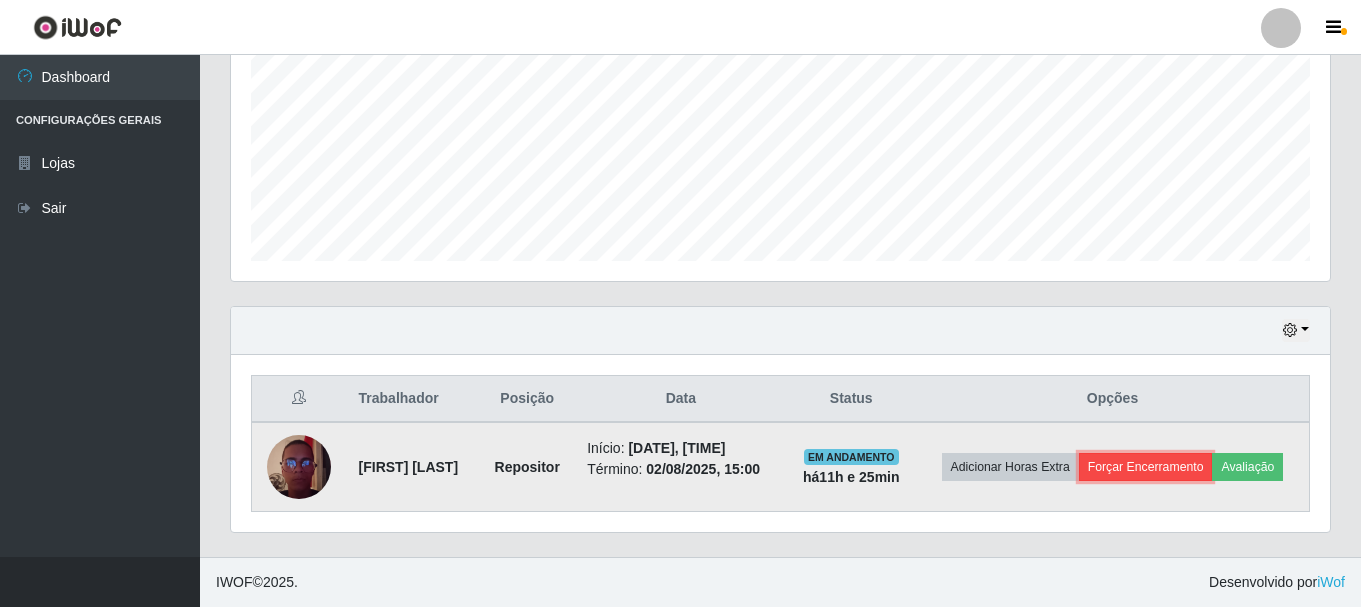 click on "Forçar Encerramento" at bounding box center (1146, 467) 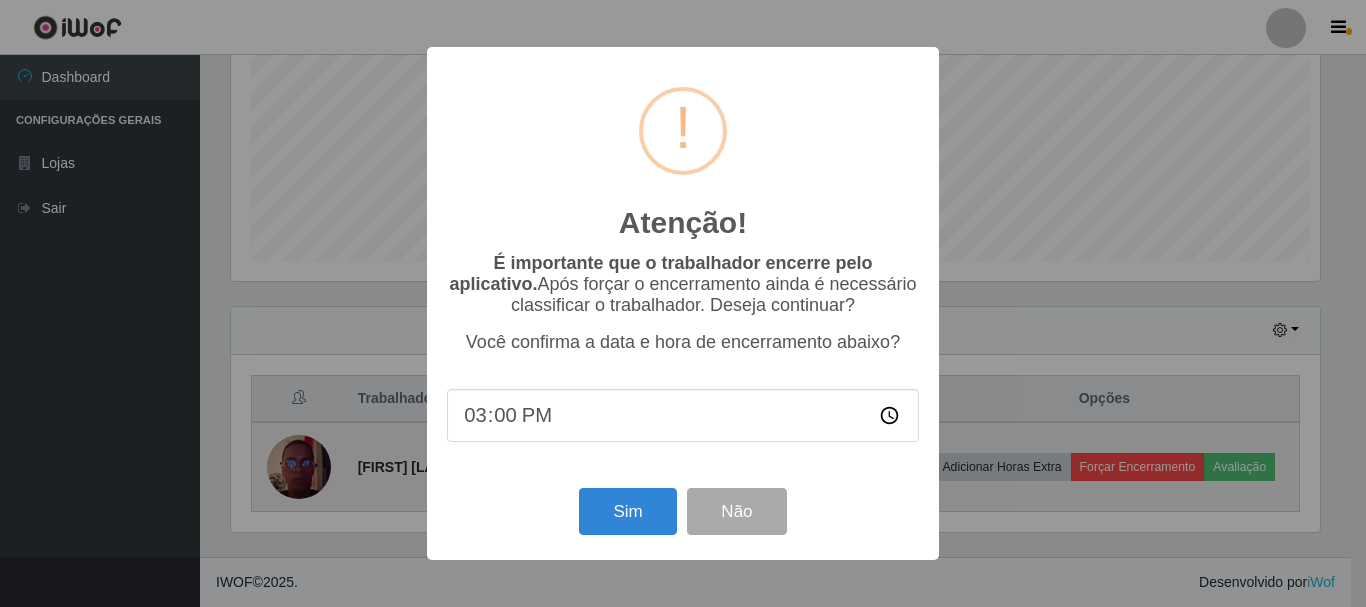 scroll, scrollTop: 999585, scrollLeft: 998911, axis: both 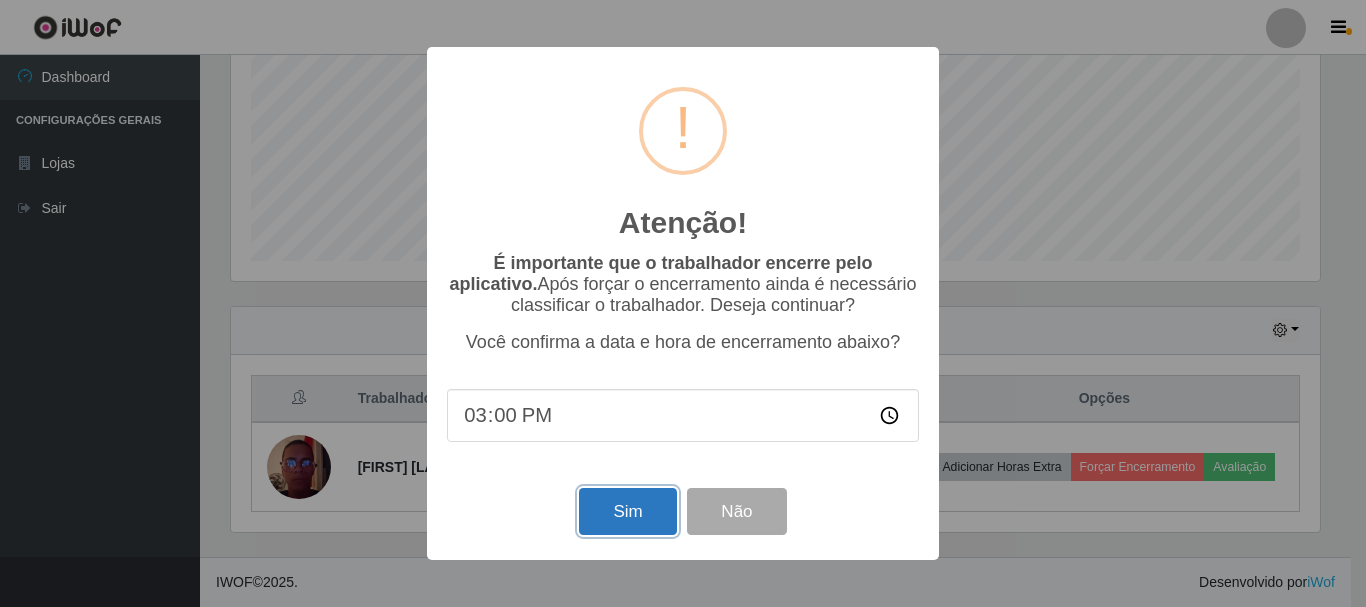 click on "Sim" at bounding box center [627, 511] 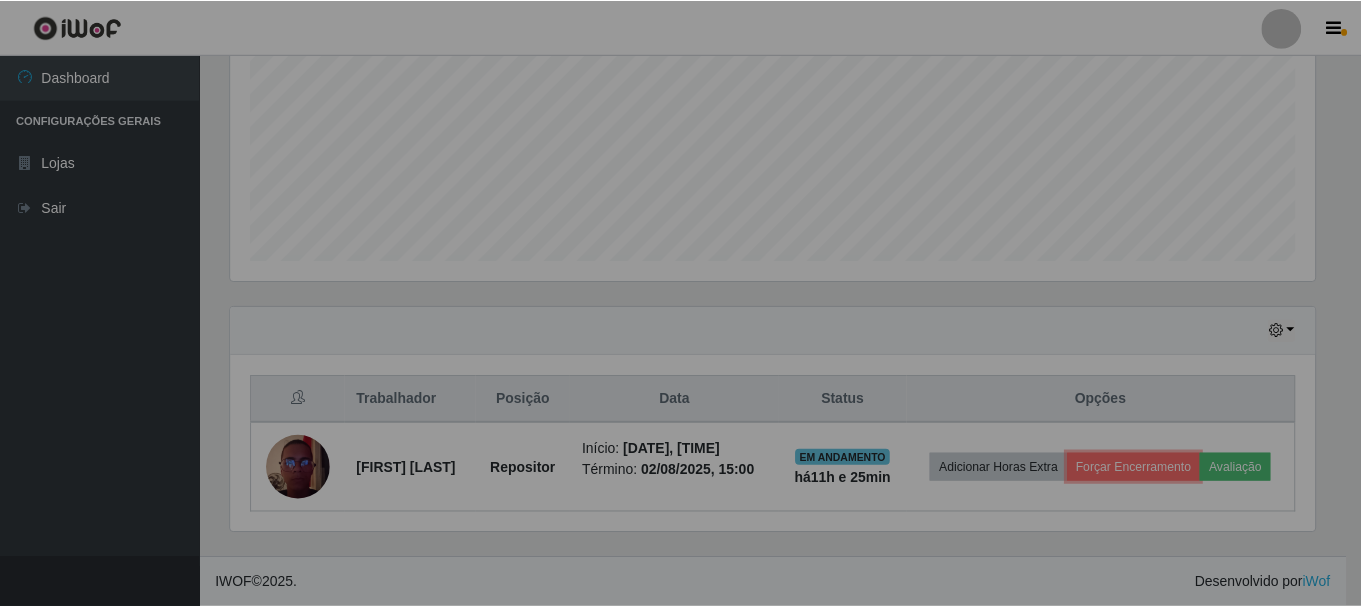 scroll, scrollTop: 999585, scrollLeft: 998901, axis: both 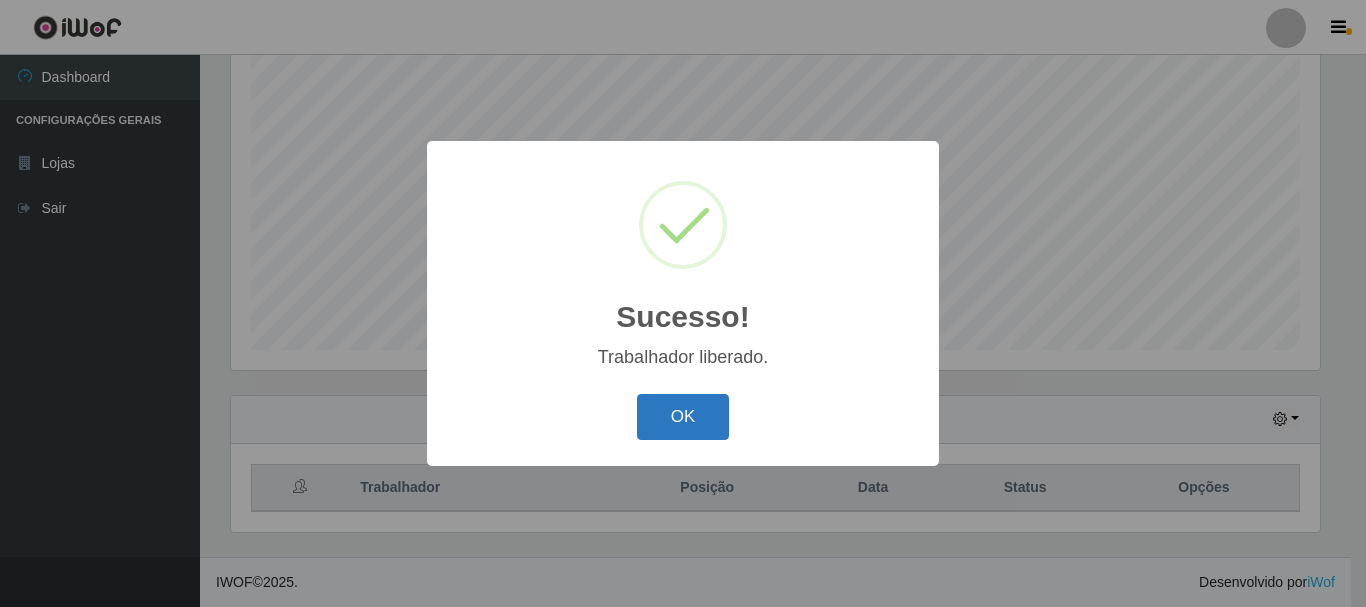 click on "OK" at bounding box center (683, 417) 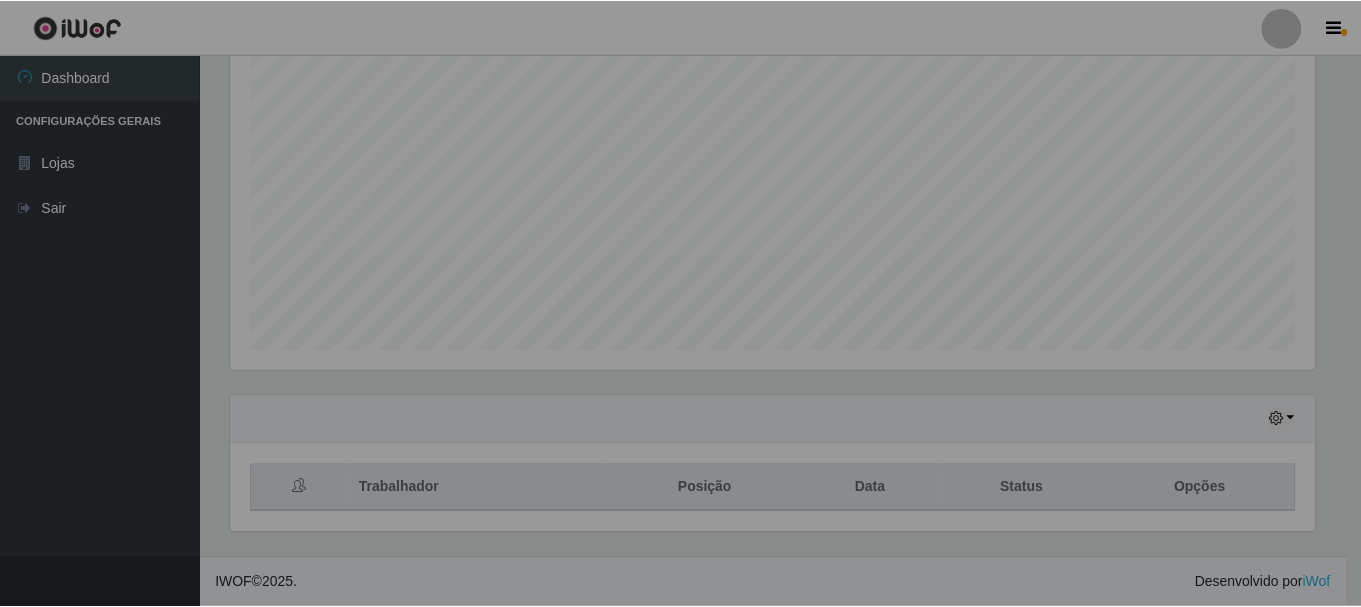 scroll, scrollTop: 999585, scrollLeft: 998901, axis: both 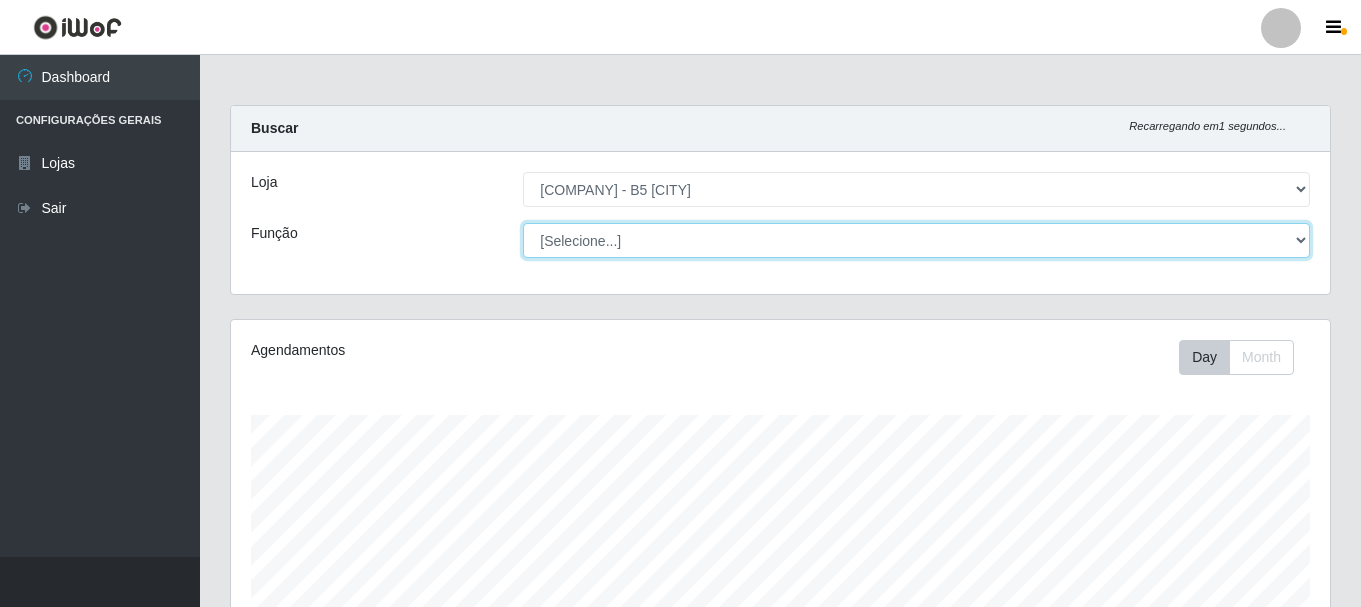 drag, startPoint x: 822, startPoint y: 242, endPoint x: 822, endPoint y: 269, distance: 27 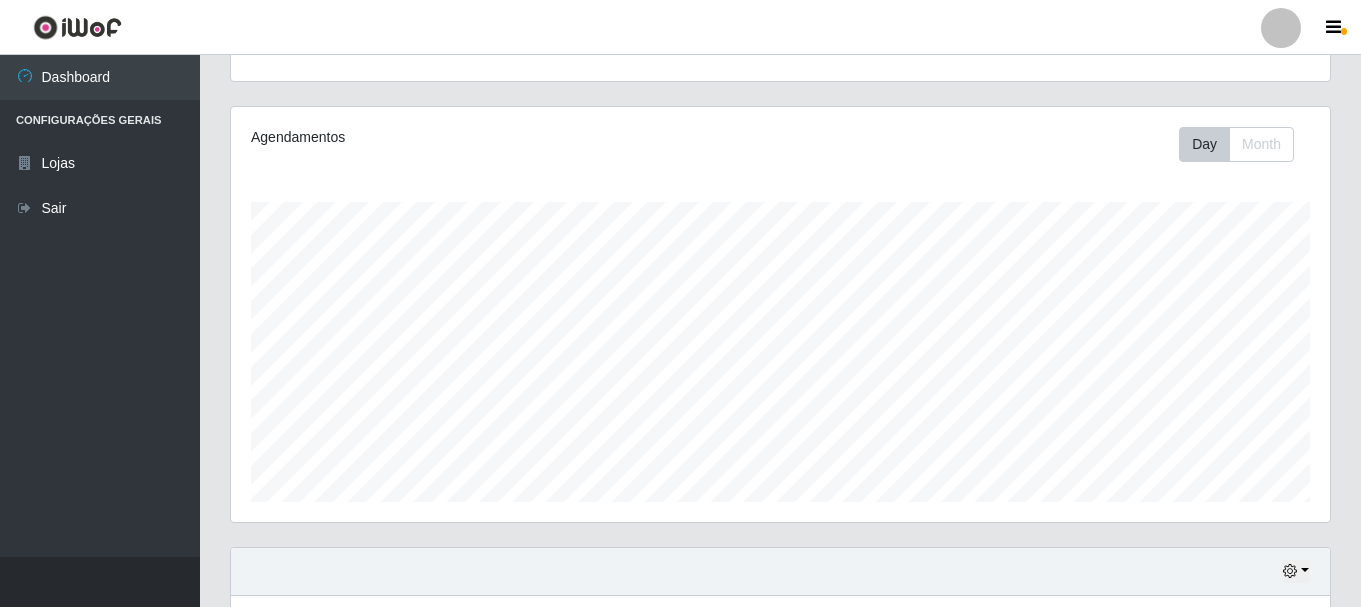 scroll, scrollTop: 0, scrollLeft: 0, axis: both 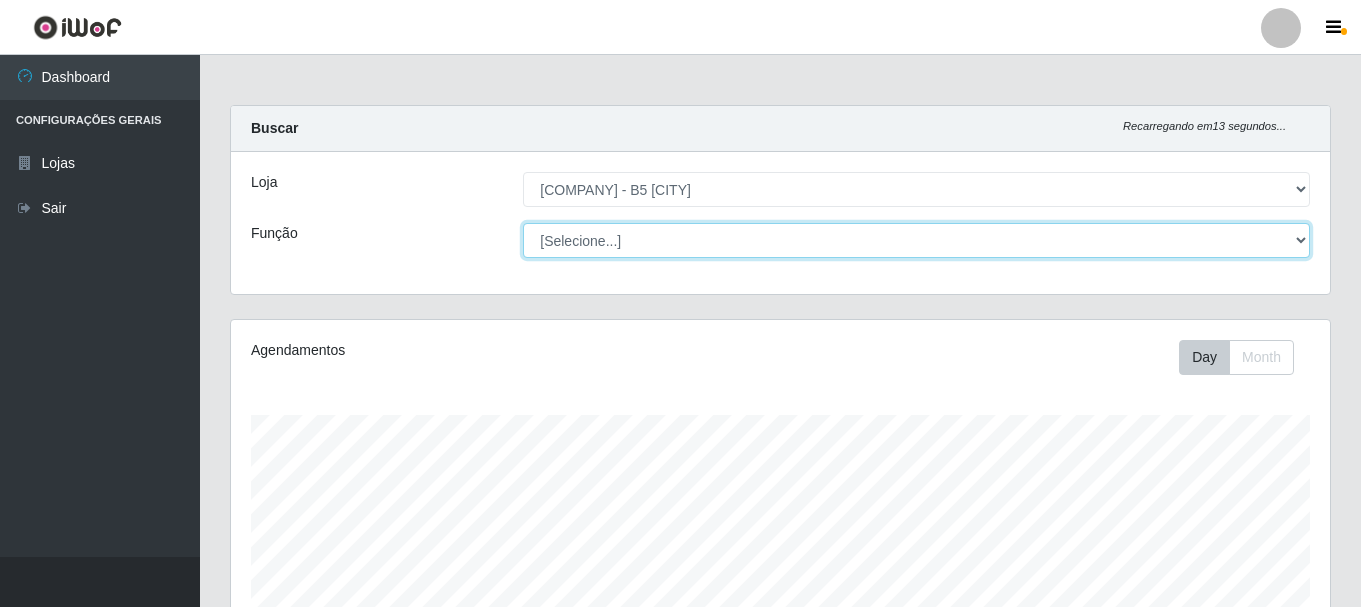 click on "[Selecione...] ASG ASG + ASG ++ Auxiliar de Estacionamento Auxiliar de Estacionamento + Auxiliar de Estacionamento ++ Balconista de Açougue  Balconista de Açougue + Balconista de Açougue ++ Embalador Embalador + Embalador ++ Operador de Caixa Operador de Caixa + Operador de Caixa ++ Repositor  Repositor + Repositor ++" at bounding box center [916, 240] 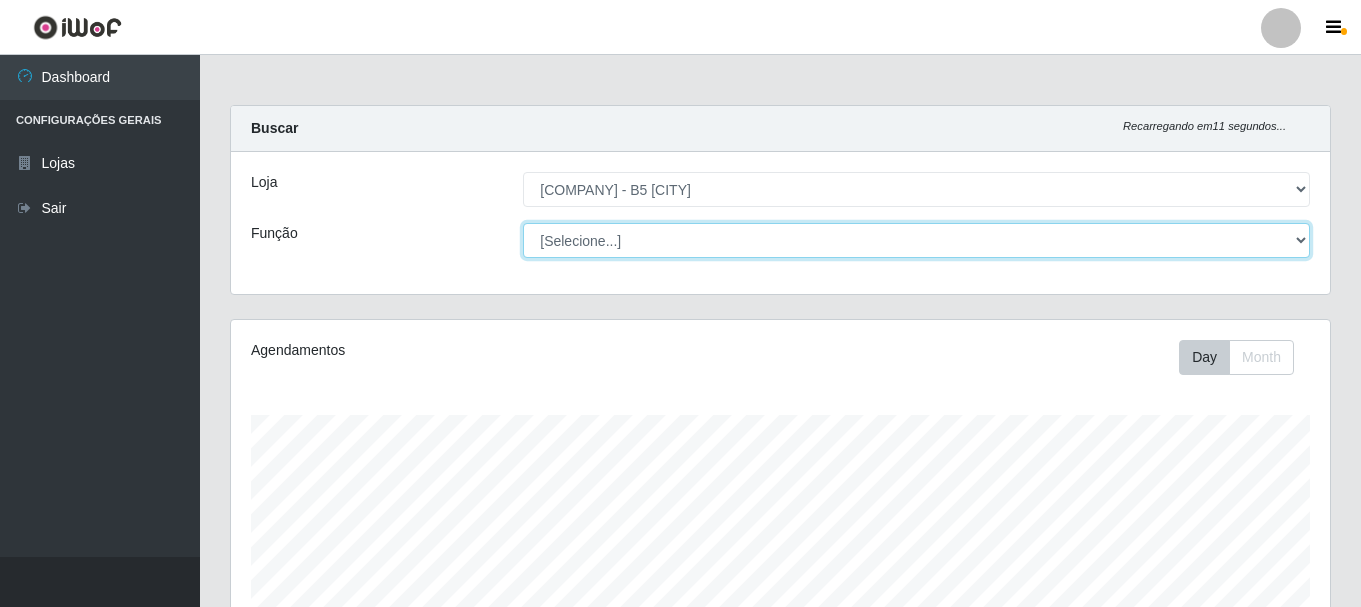 select on "72" 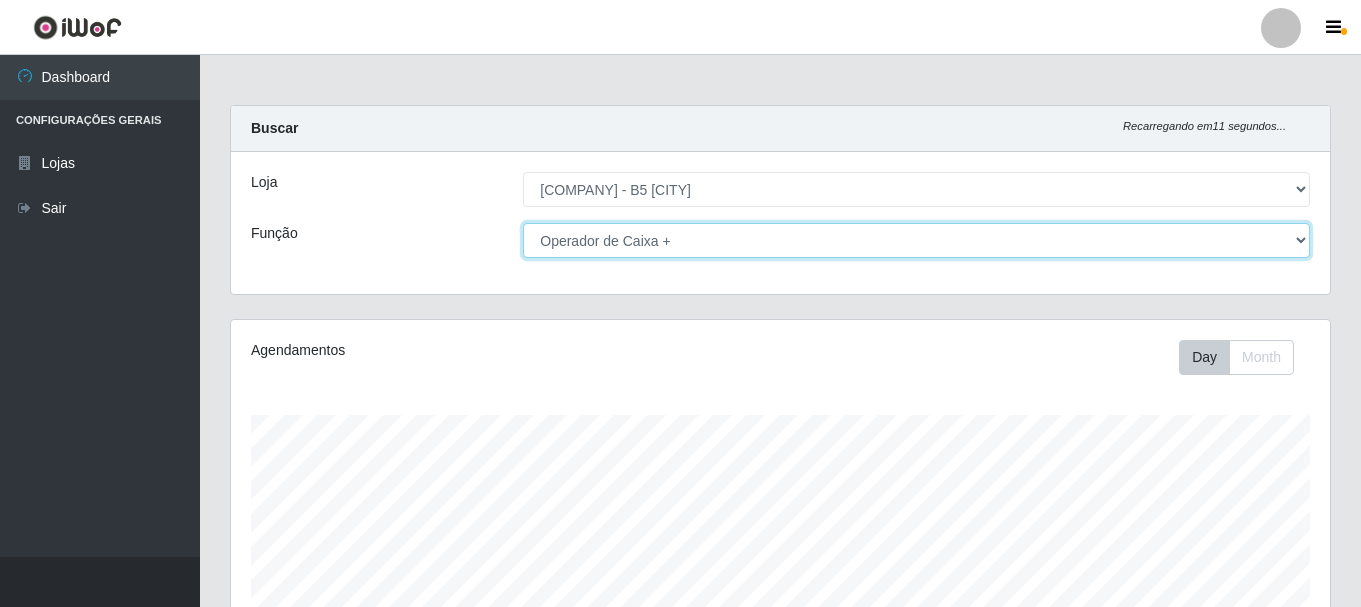 click on "[Selecione...] ASG ASG + ASG ++ Auxiliar de Estacionamento Auxiliar de Estacionamento + Auxiliar de Estacionamento ++ Balconista de Açougue  Balconista de Açougue + Balconista de Açougue ++ Embalador Embalador + Embalador ++ Operador de Caixa Operador de Caixa + Operador de Caixa ++ Repositor  Repositor + Repositor ++" at bounding box center (916, 240) 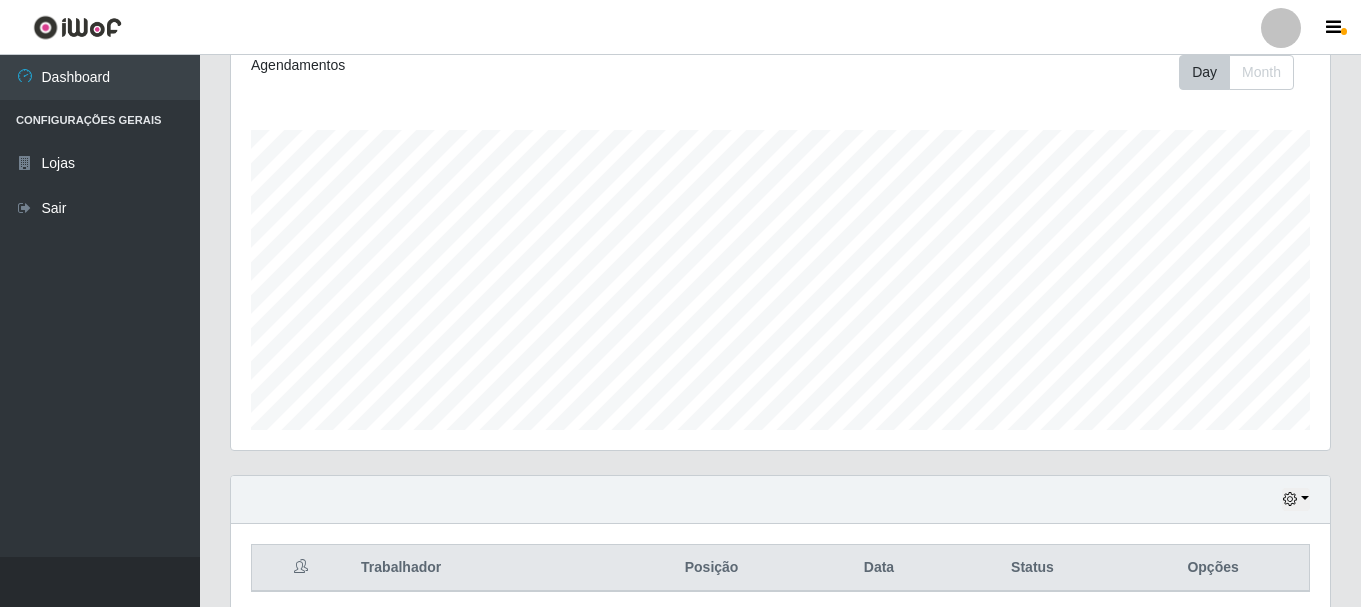 scroll, scrollTop: 365, scrollLeft: 0, axis: vertical 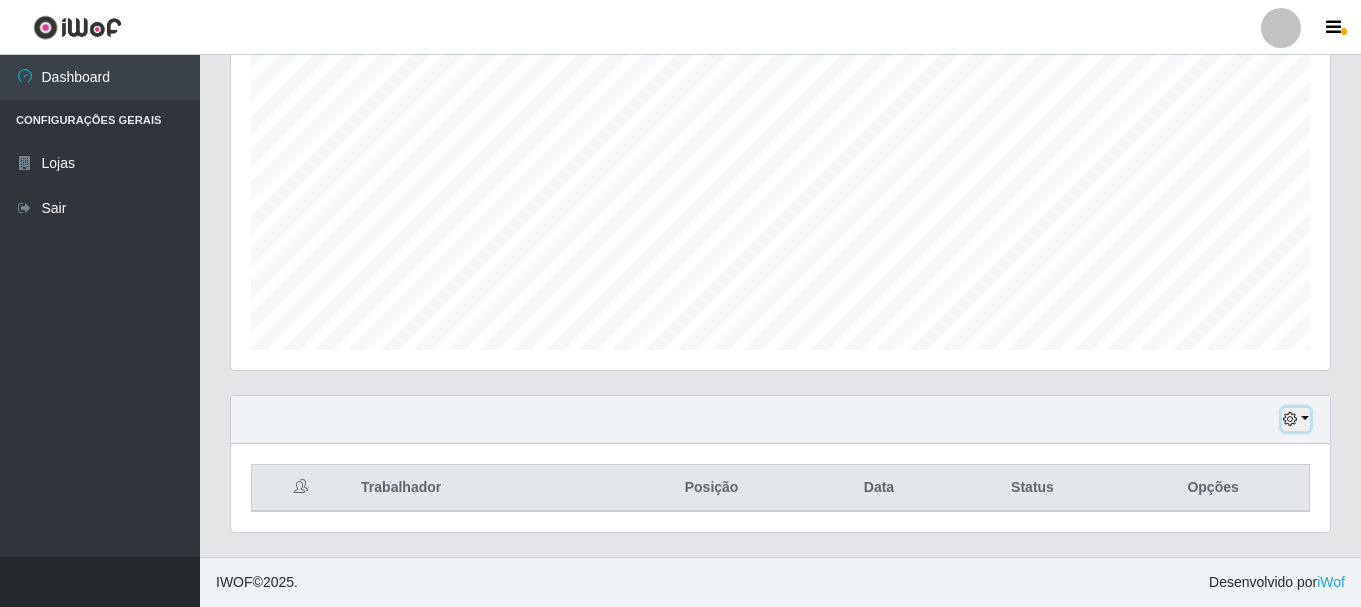 click at bounding box center [1290, 419] 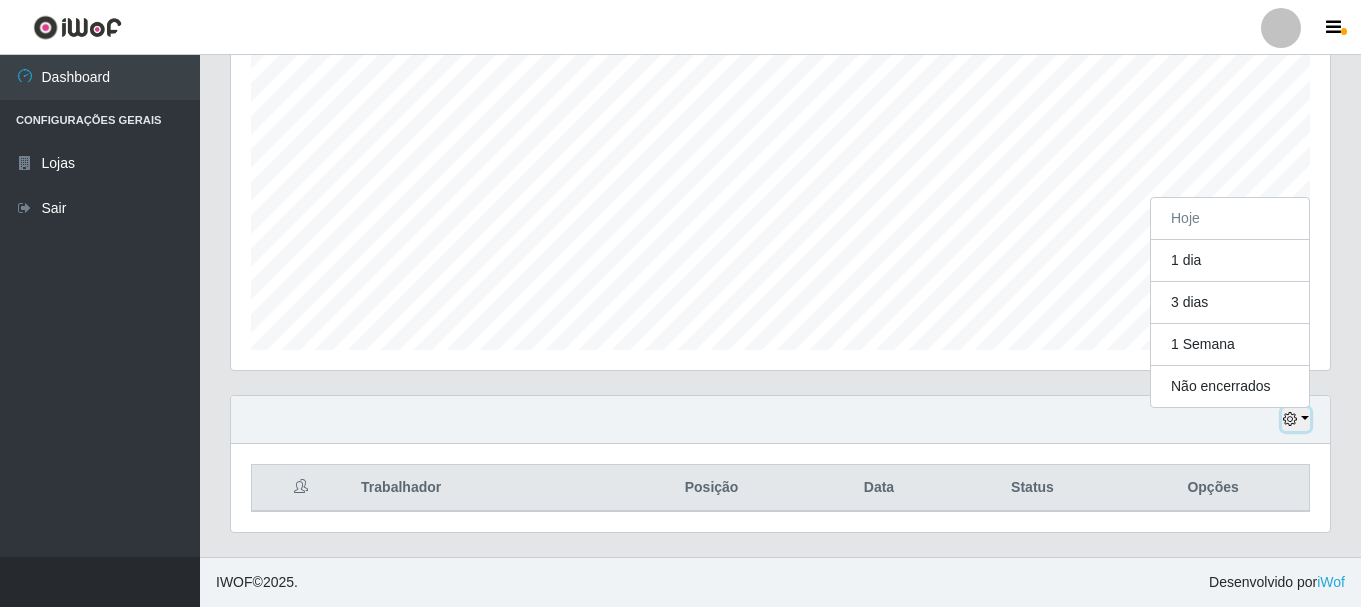 scroll, scrollTop: 415, scrollLeft: 1099, axis: both 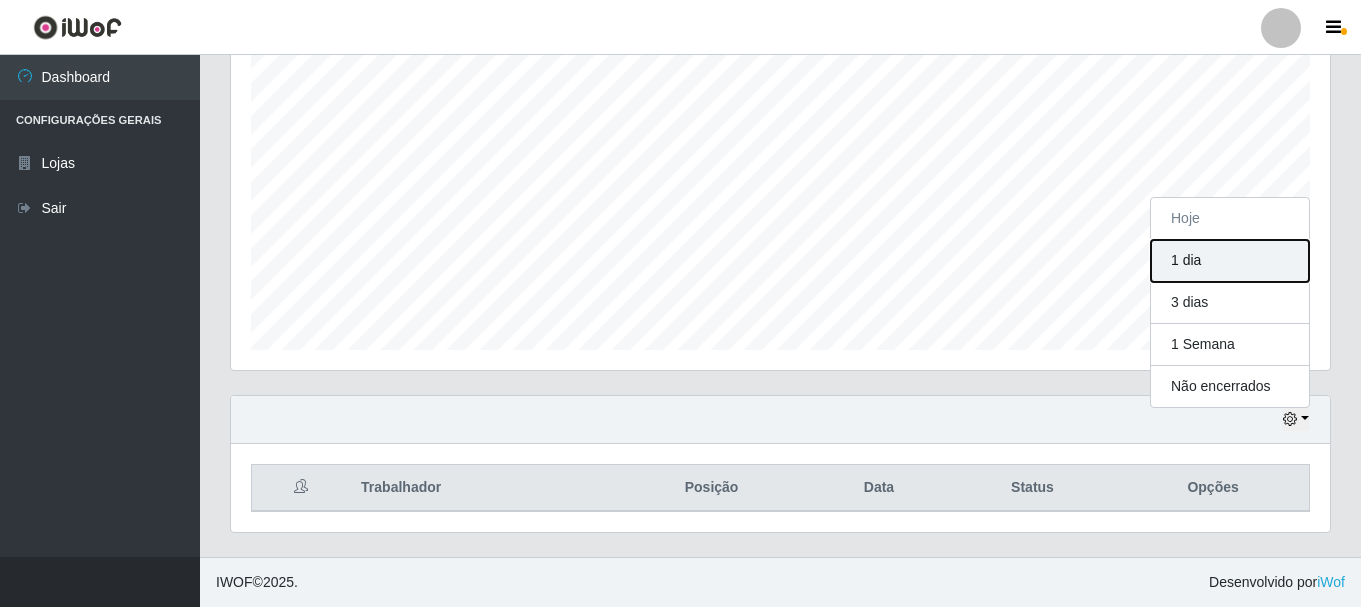 click on "1 dia" at bounding box center (1230, 261) 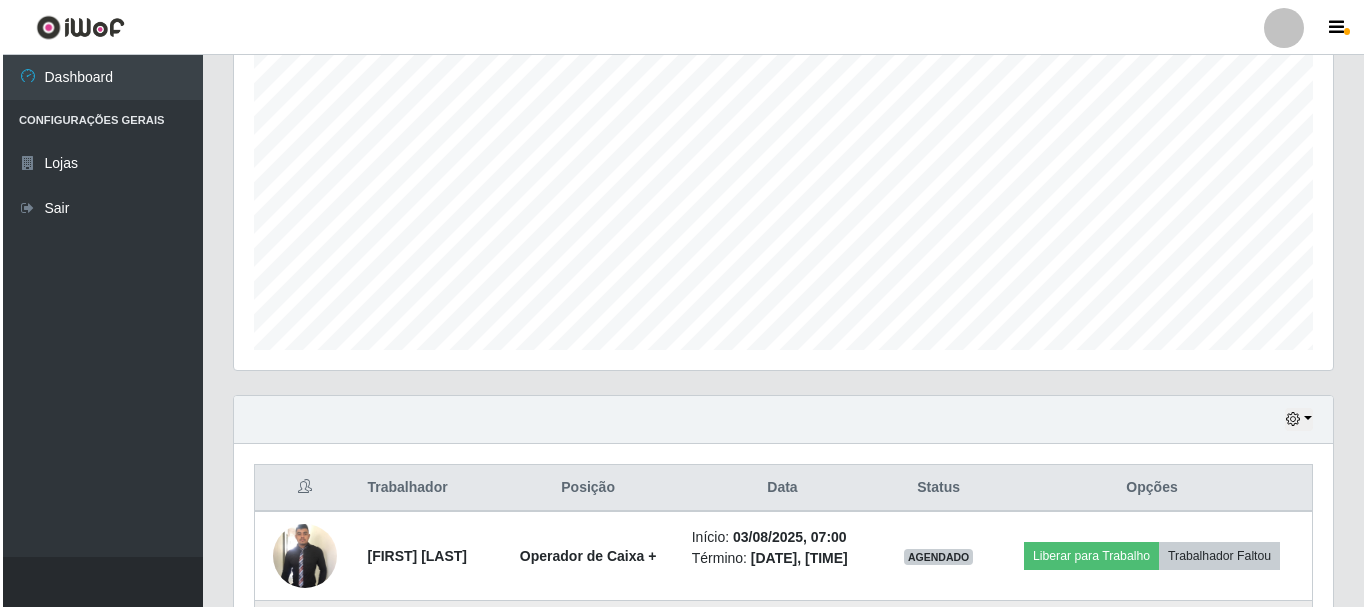scroll, scrollTop: 465, scrollLeft: 0, axis: vertical 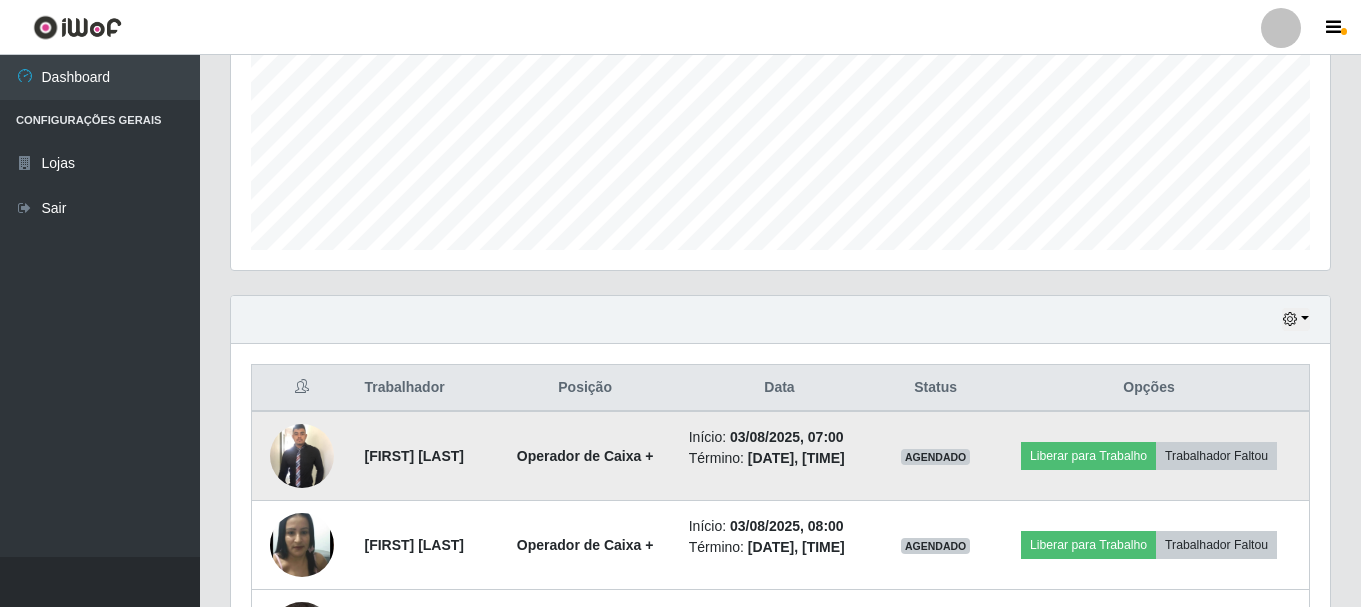 click at bounding box center [302, 455] 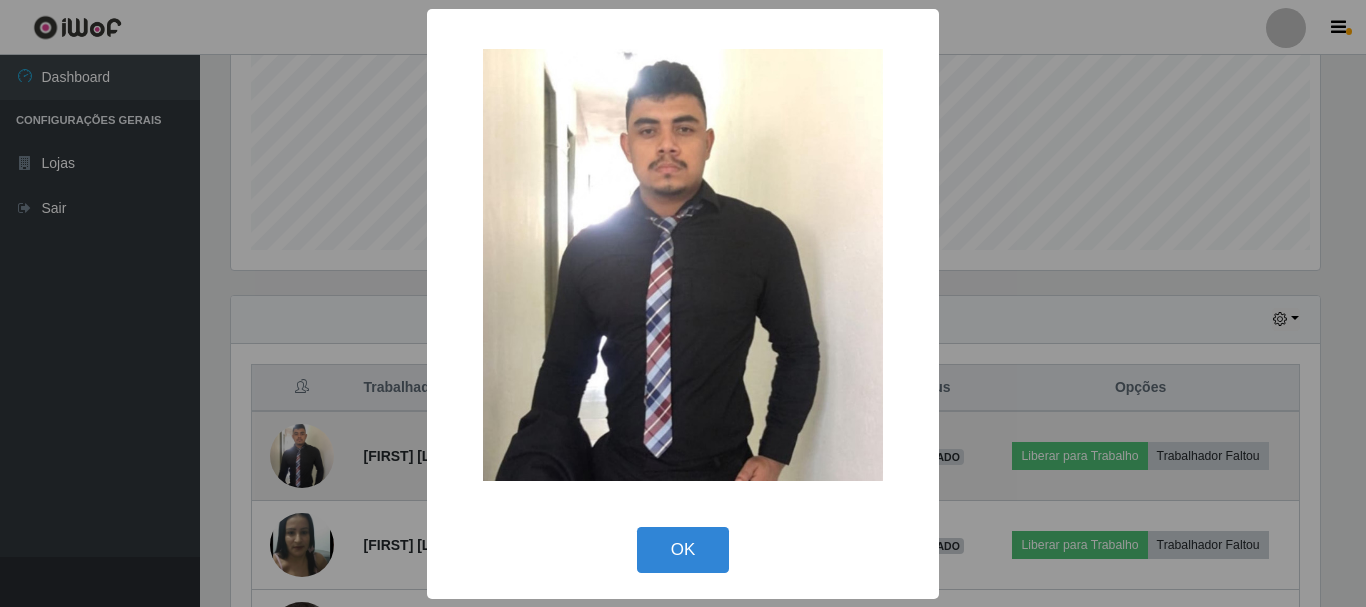 scroll, scrollTop: 999585, scrollLeft: 998911, axis: both 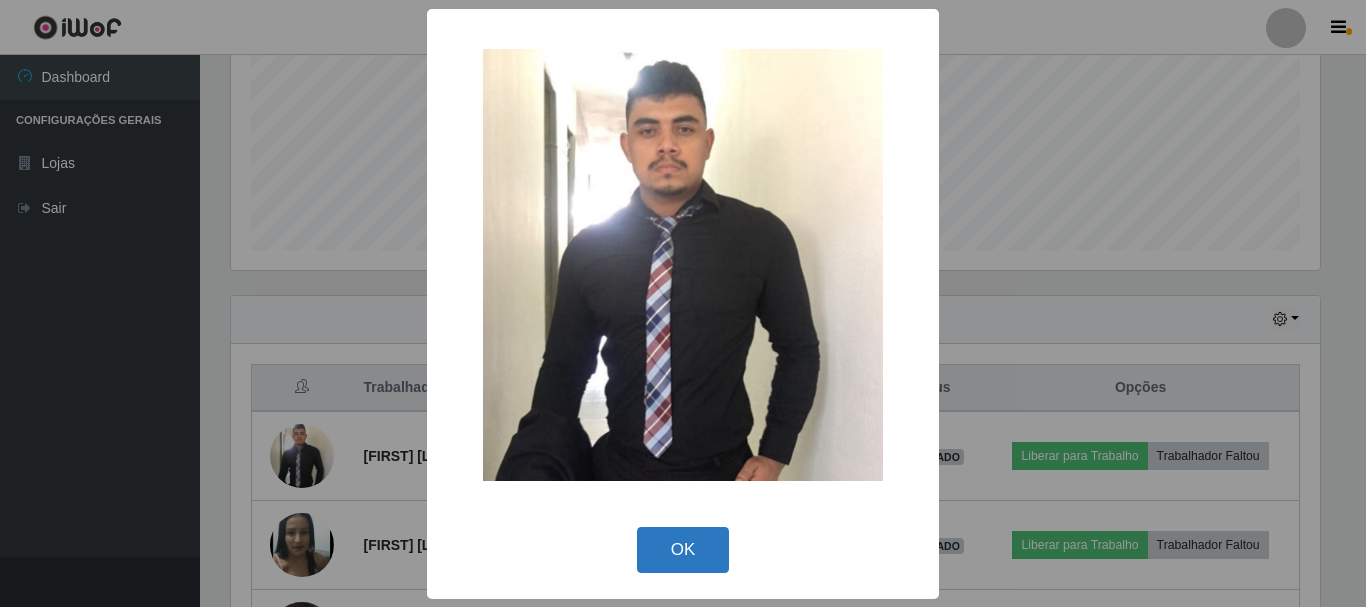 click on "OK" at bounding box center [683, 550] 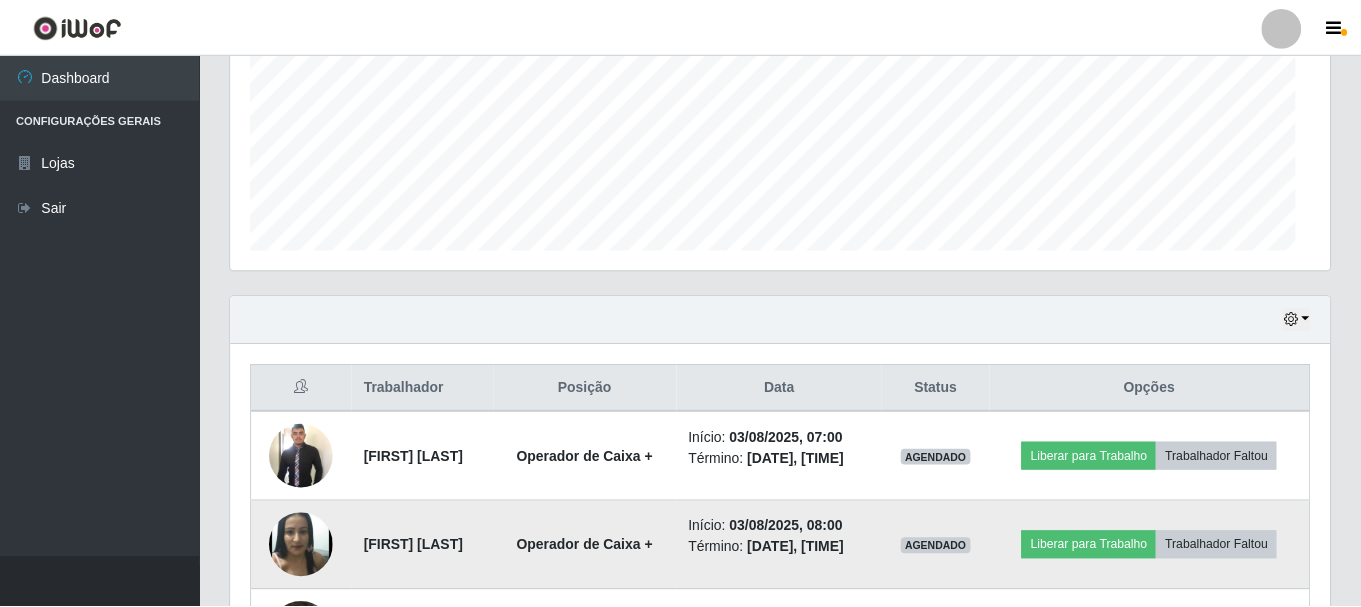scroll, scrollTop: 554, scrollLeft: 0, axis: vertical 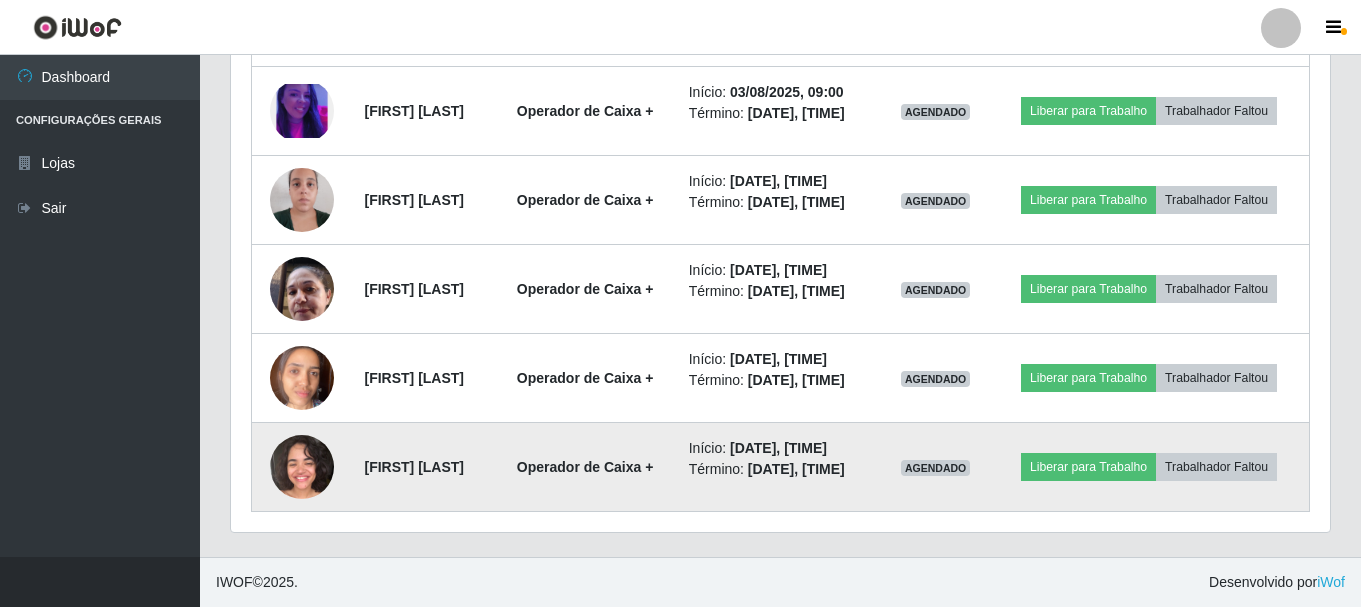 click at bounding box center (302, 467) 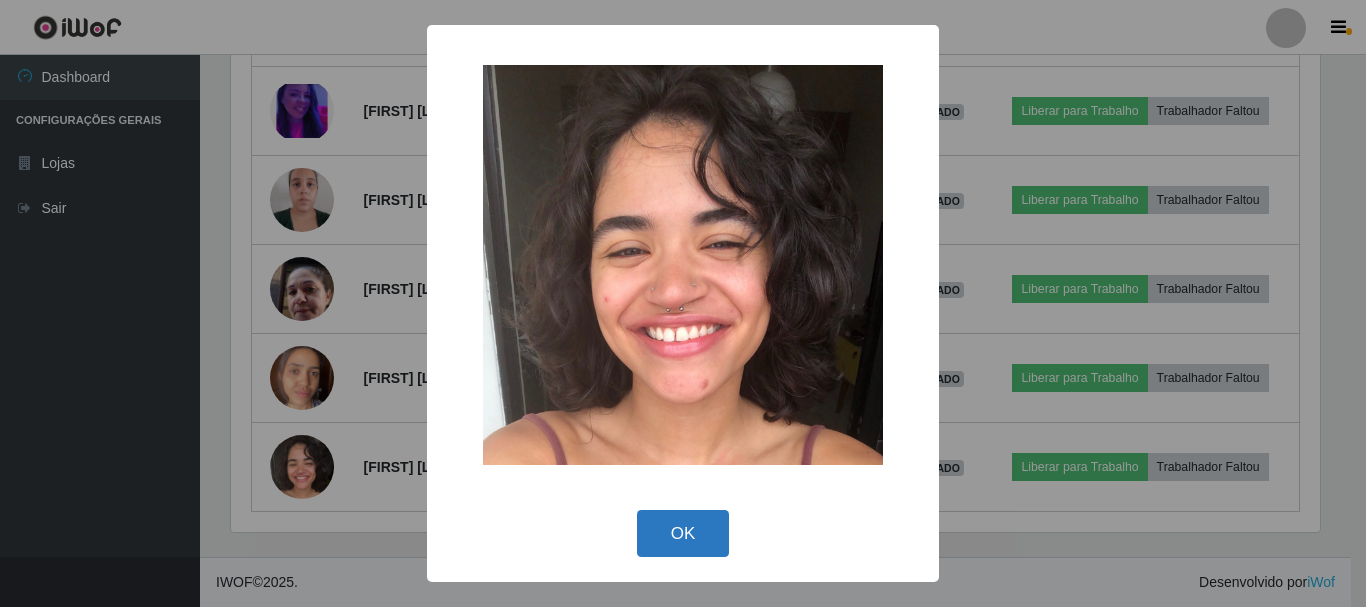click on "OK" at bounding box center [683, 533] 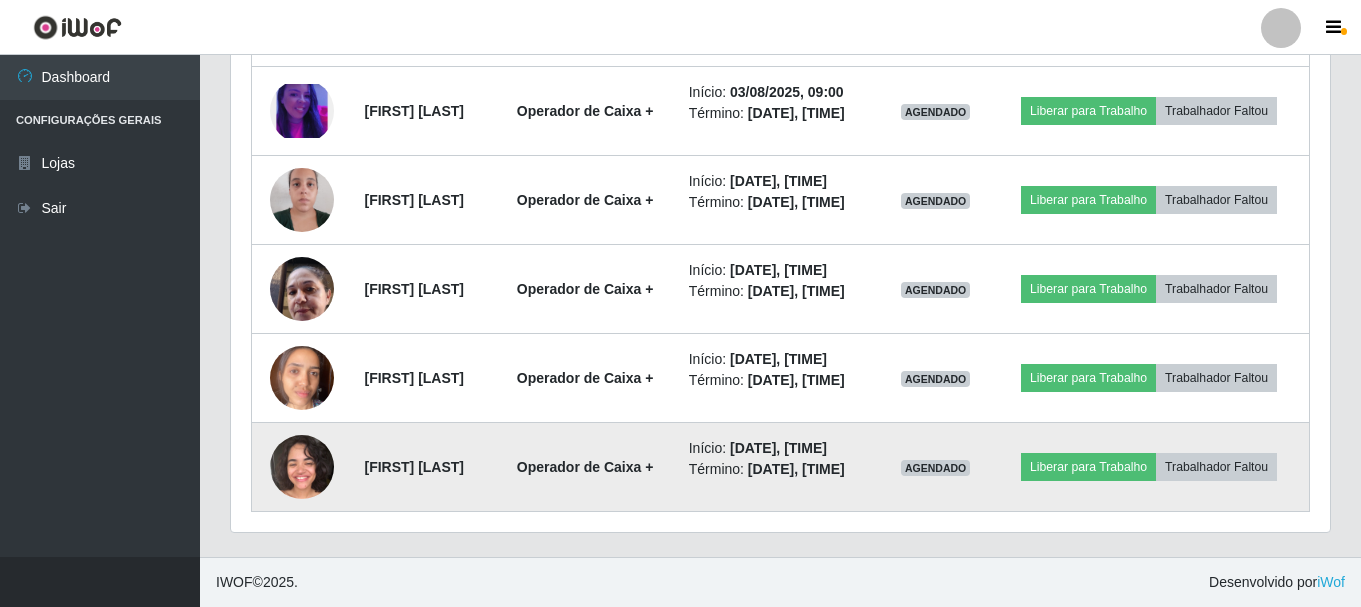 scroll, scrollTop: 999585, scrollLeft: 998901, axis: both 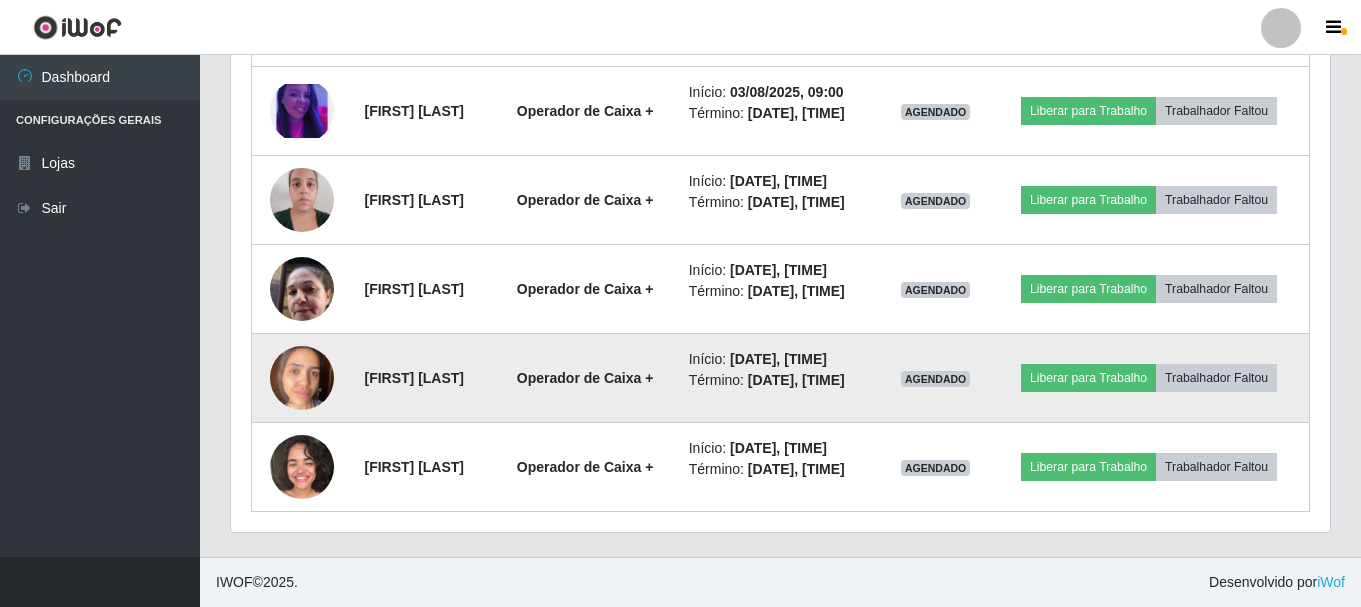 click at bounding box center (302, 377) 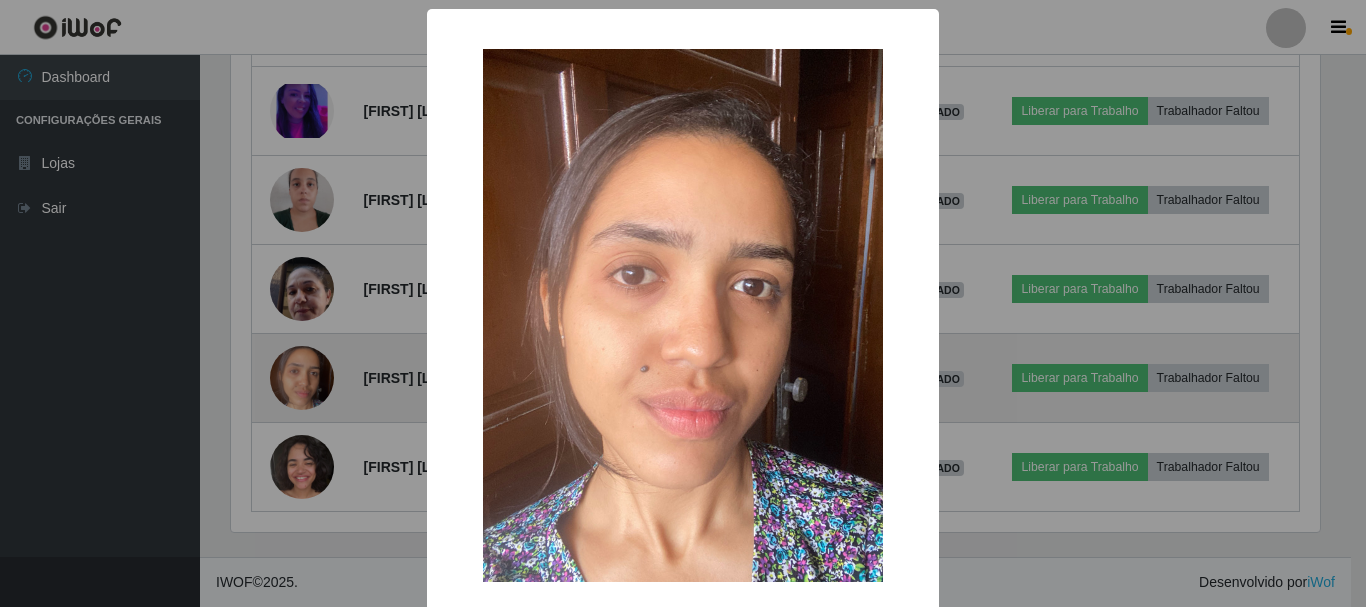 scroll, scrollTop: 999585, scrollLeft: 998911, axis: both 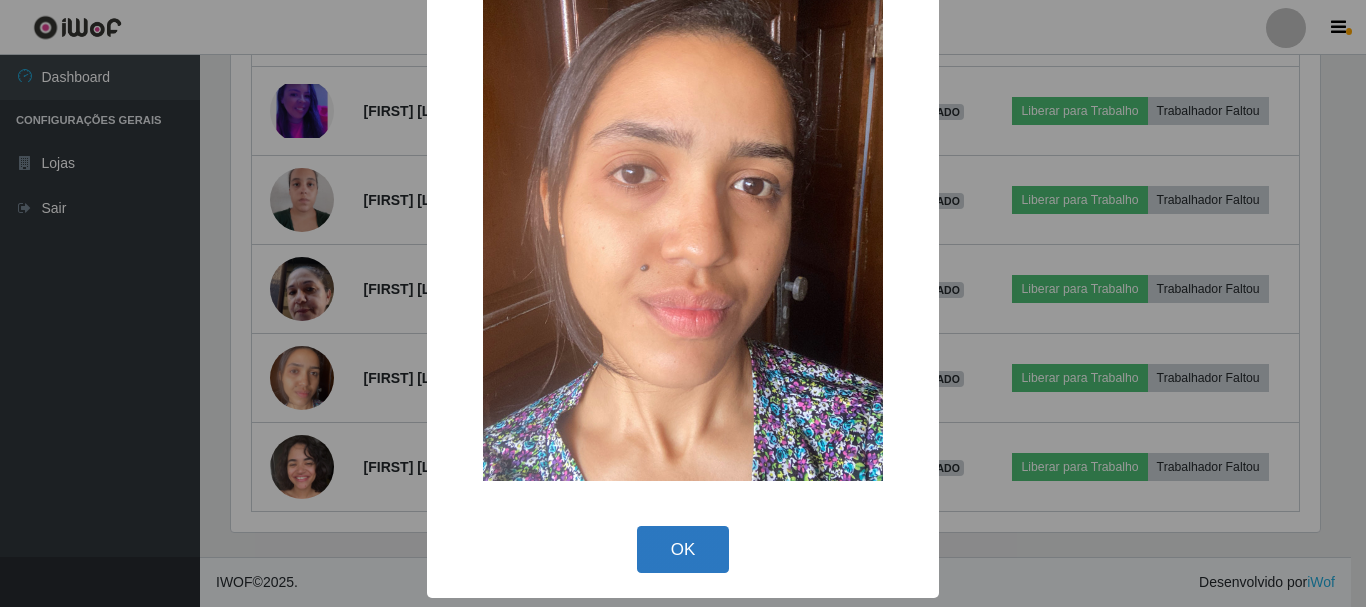 click on "OK" at bounding box center (683, 549) 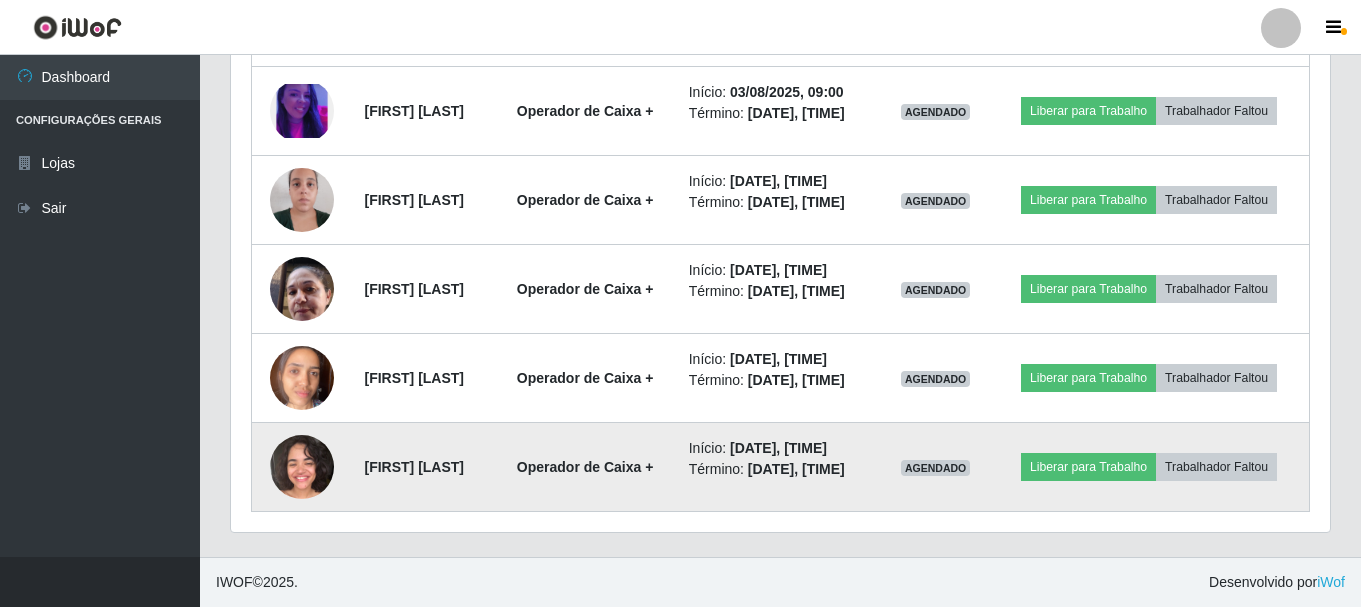 scroll, scrollTop: 999585, scrollLeft: 998901, axis: both 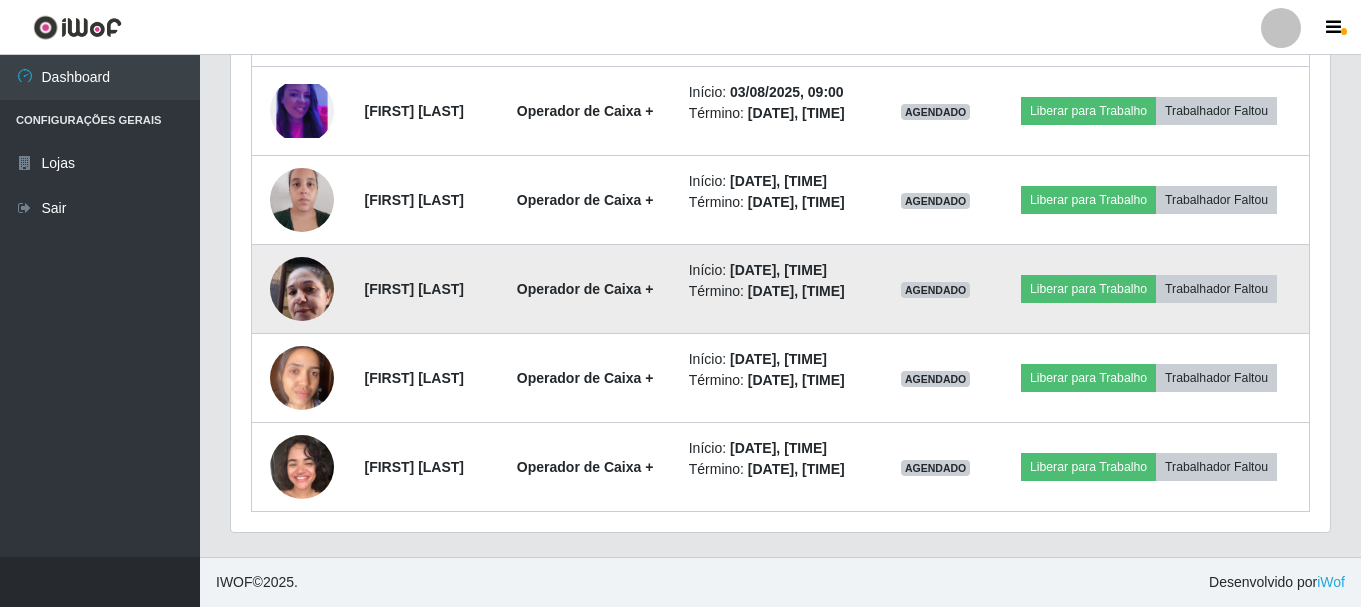 click at bounding box center [302, 288] 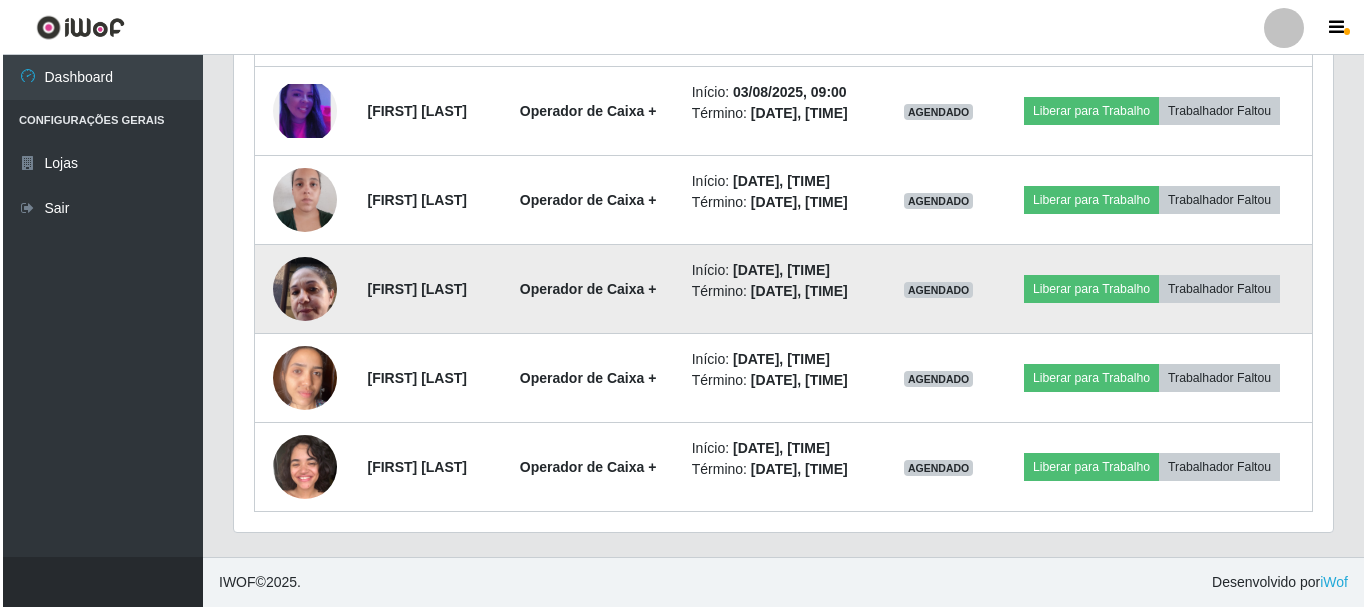 scroll, scrollTop: 415, scrollLeft: 1089, axis: both 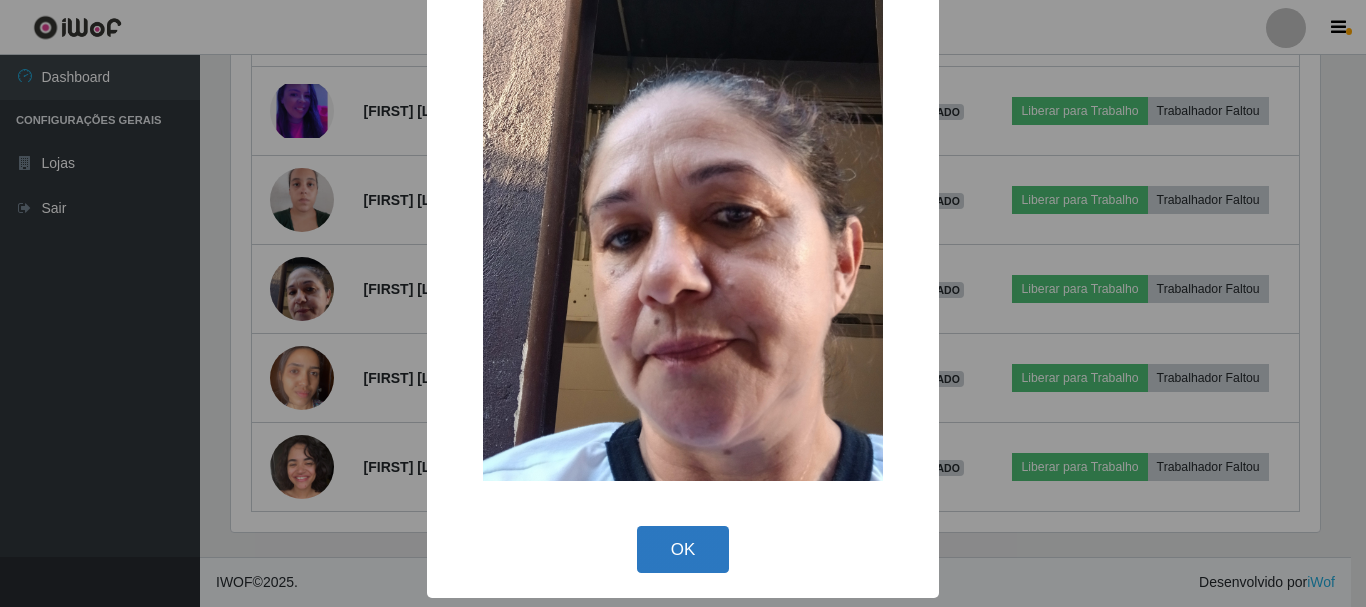 click on "OK" at bounding box center [683, 549] 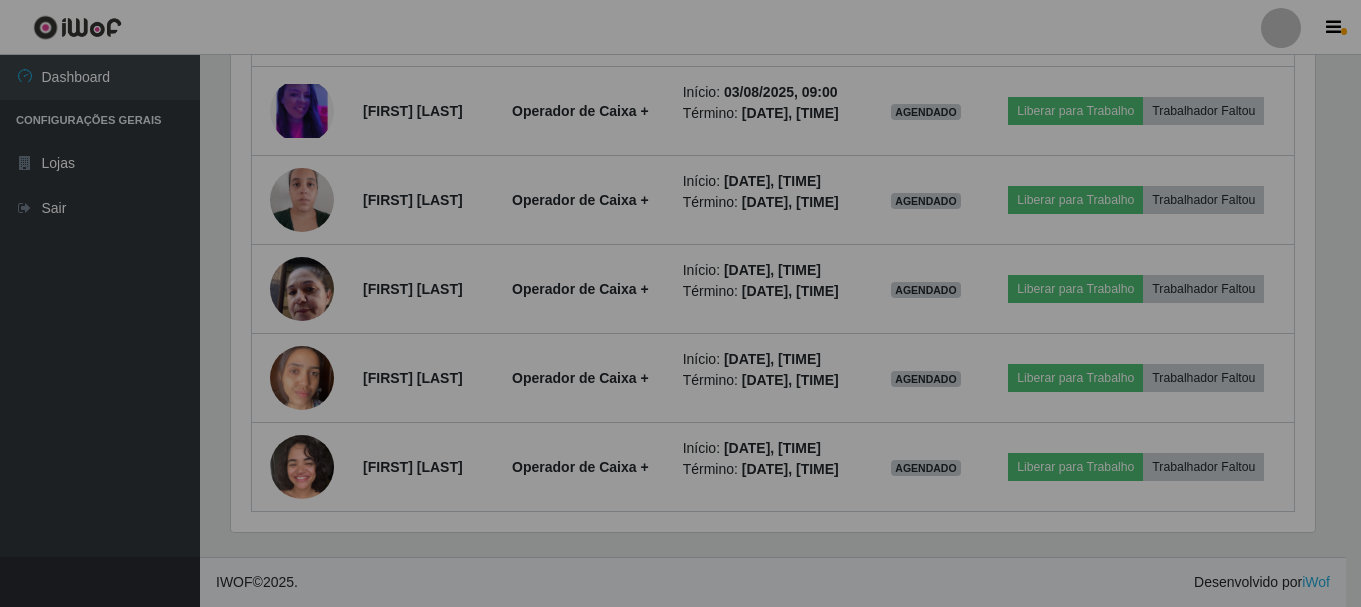 scroll, scrollTop: 999585, scrollLeft: 998901, axis: both 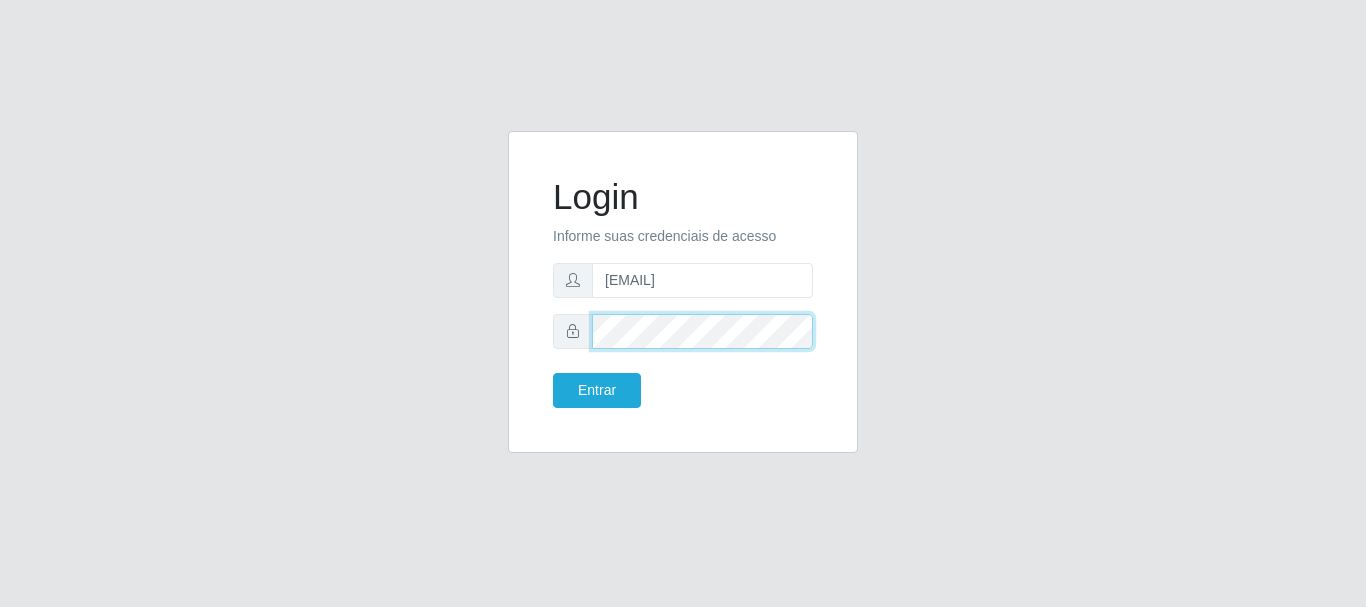 click on "Entrar" at bounding box center (597, 390) 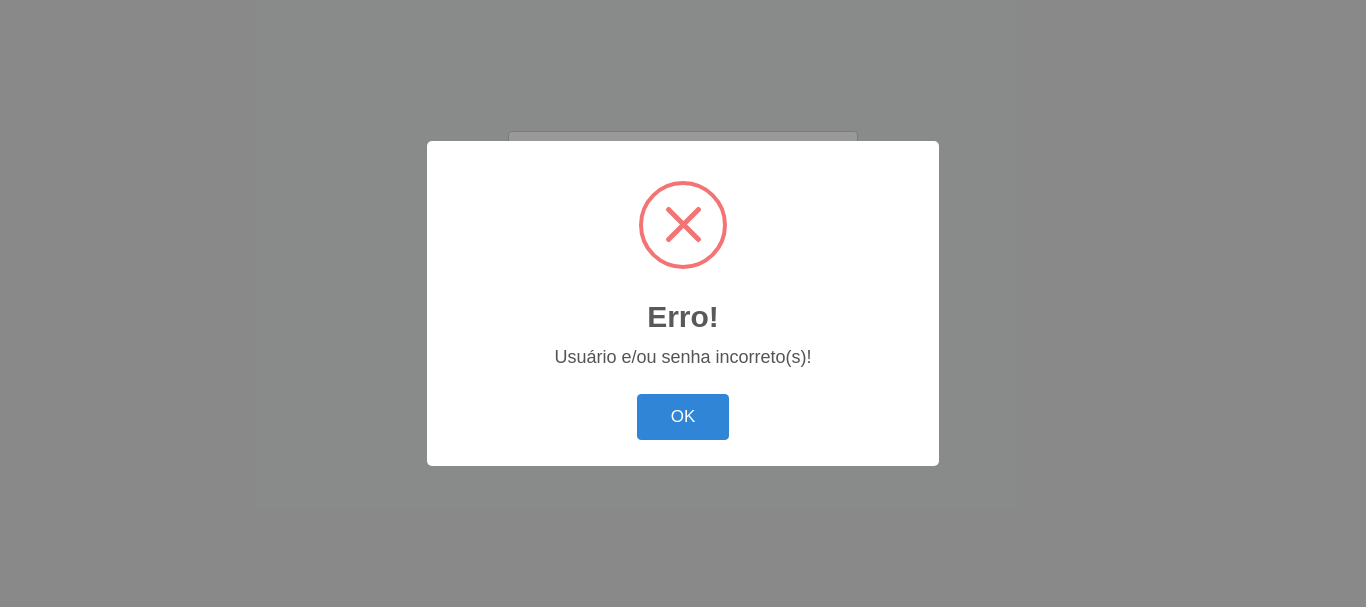drag, startPoint x: 693, startPoint y: 422, endPoint x: 721, endPoint y: 335, distance: 91.394745 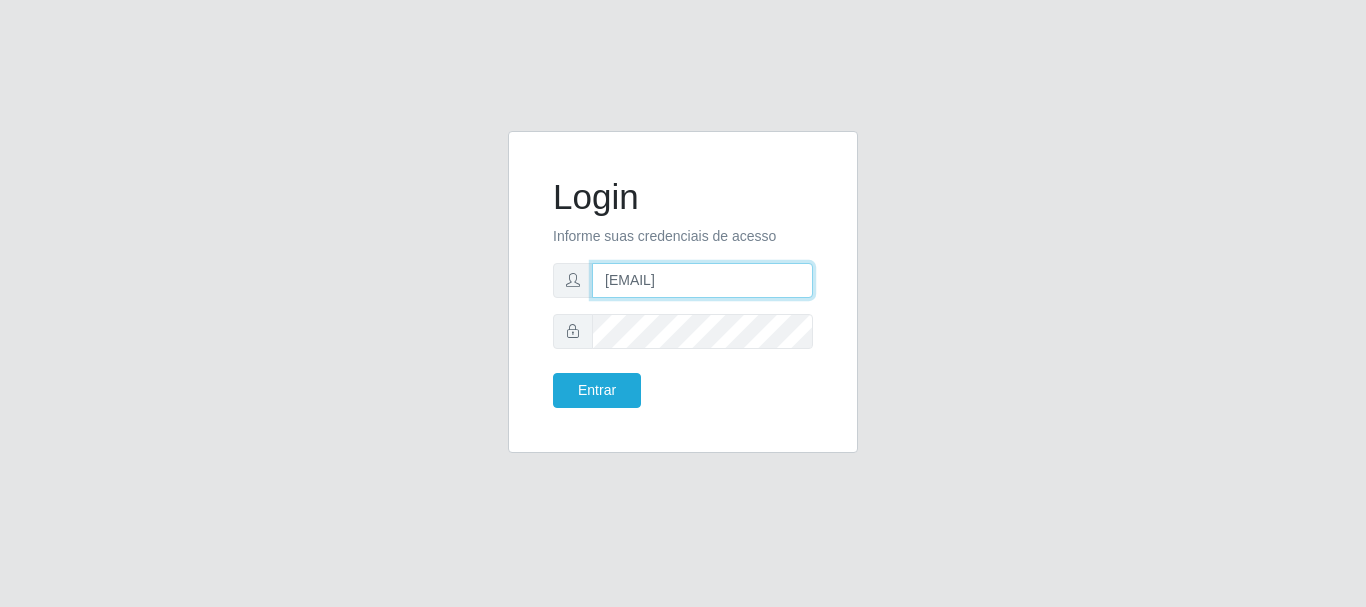 click on "[EMAIL]" at bounding box center (702, 280) 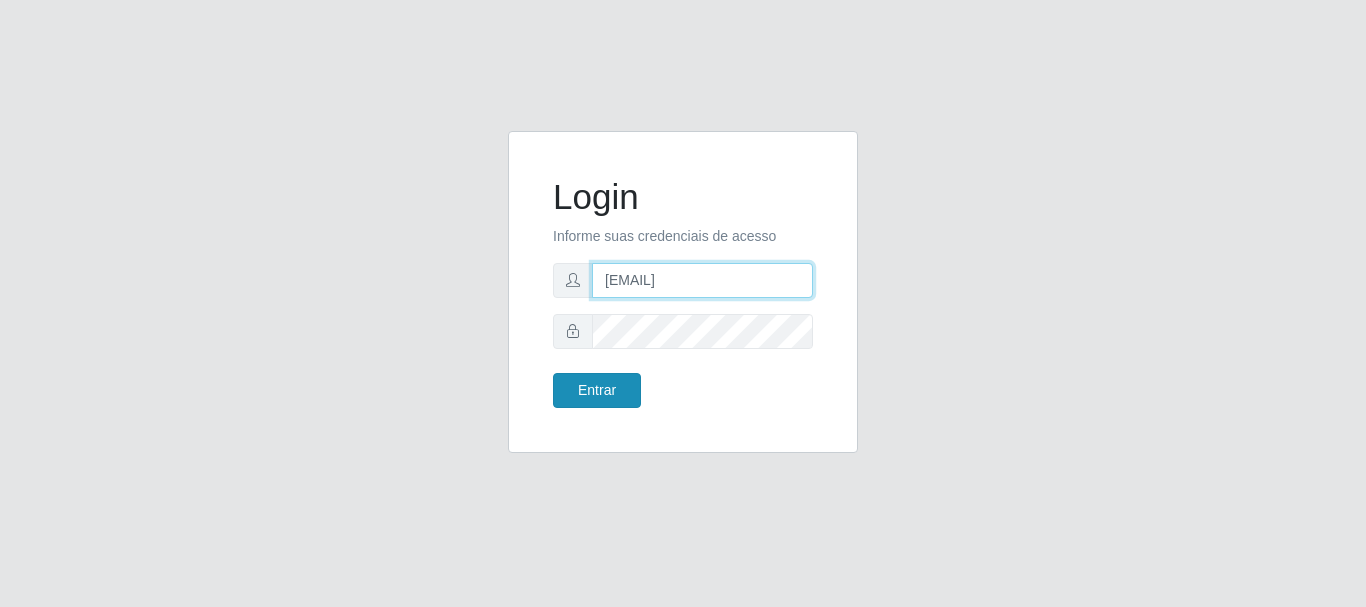 type on "[EMAIL]" 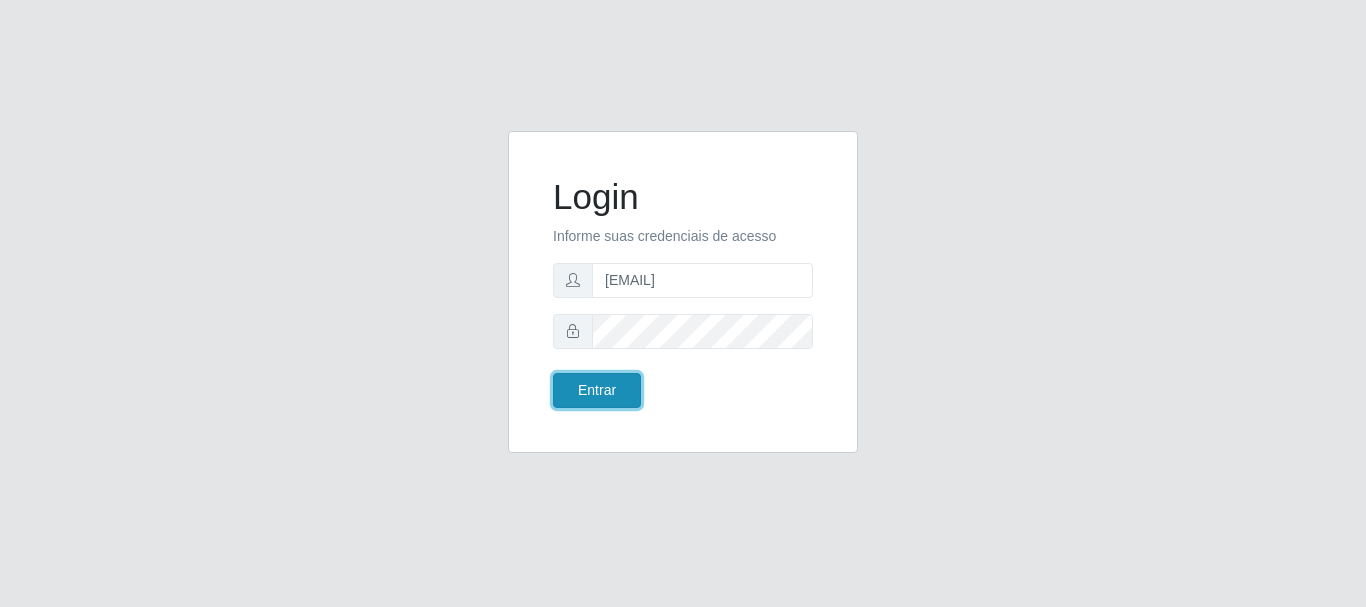click on "Entrar" at bounding box center [597, 390] 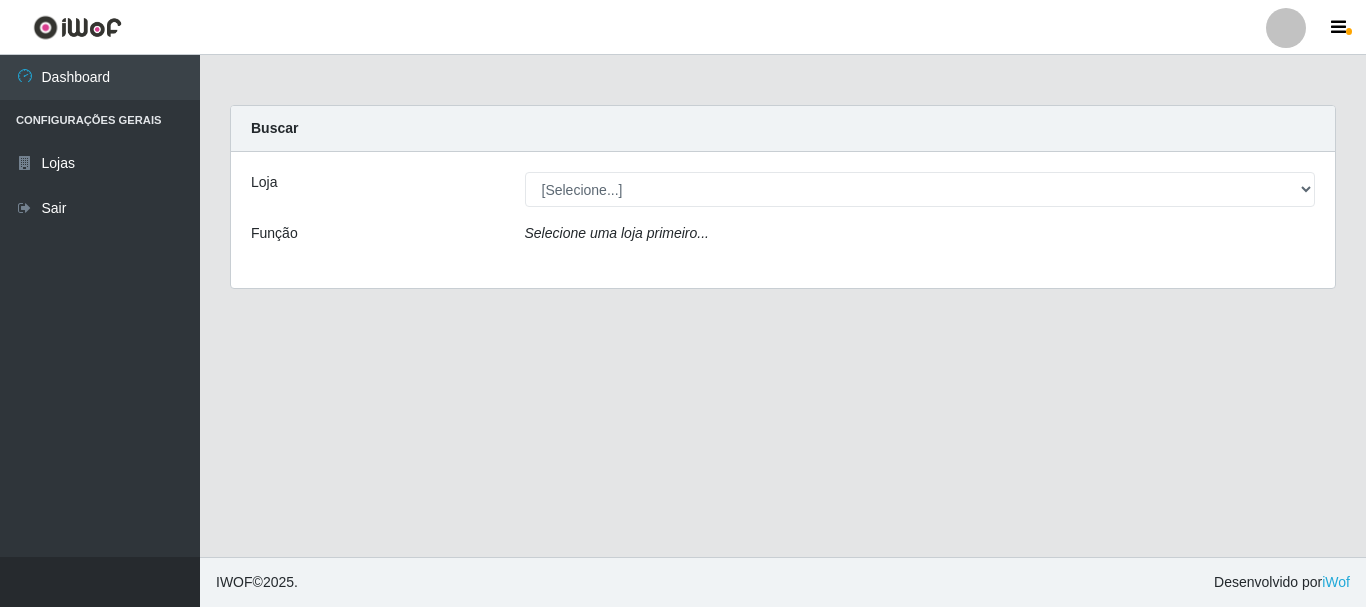 click on "Loja [Selecione...] Bemais Supermercados - B5 Anatólia Função Selecione uma loja primeiro..." at bounding box center [783, 220] 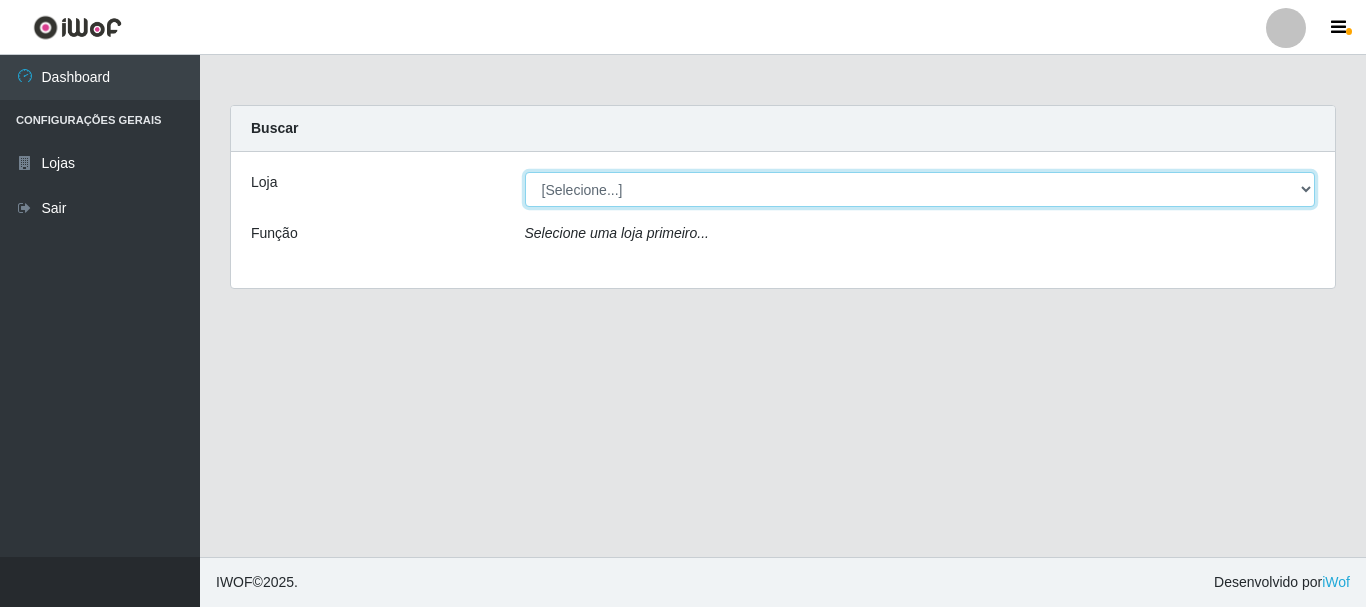 click on "Loja [Selecione...] Bemais Supermercados - B5 Anatólia" at bounding box center (920, 189) 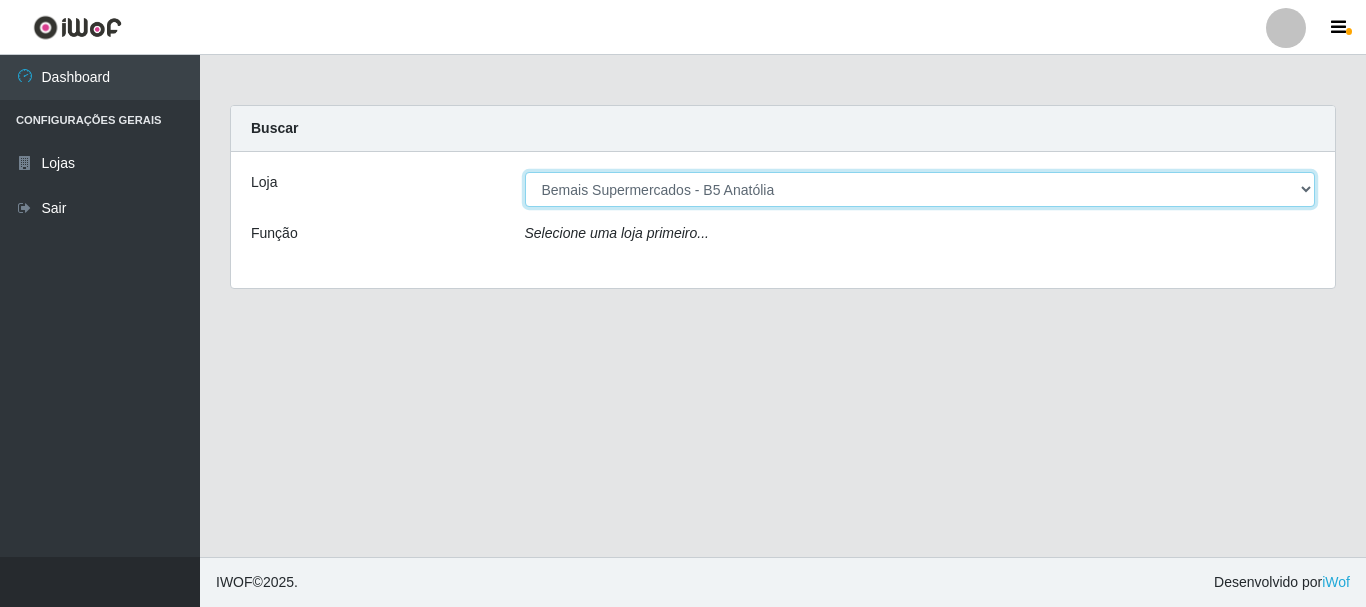 click on "Loja [Selecione...] Bemais Supermercados - B5 Anatólia" at bounding box center (920, 189) 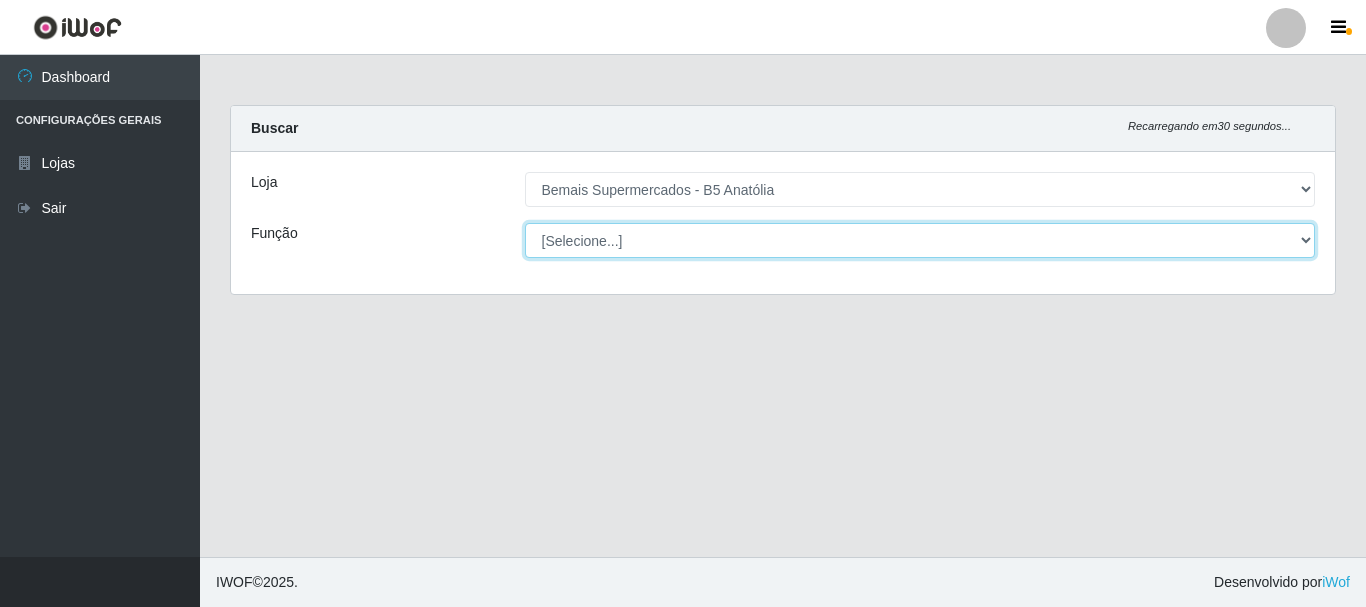 click on "[Selecione...] ASG ASG + ASG ++ Auxiliar de Estacionamento Auxiliar de Estacionamento + Auxiliar de Estacionamento ++ Balconista de Açougue  Balconista de Açougue + Balconista de Açougue ++ Embalador Embalador + Embalador ++ Operador de Caixa Operador de Caixa + Operador de Caixa ++ Repositor  Repositor + Repositor ++" at bounding box center (920, 240) 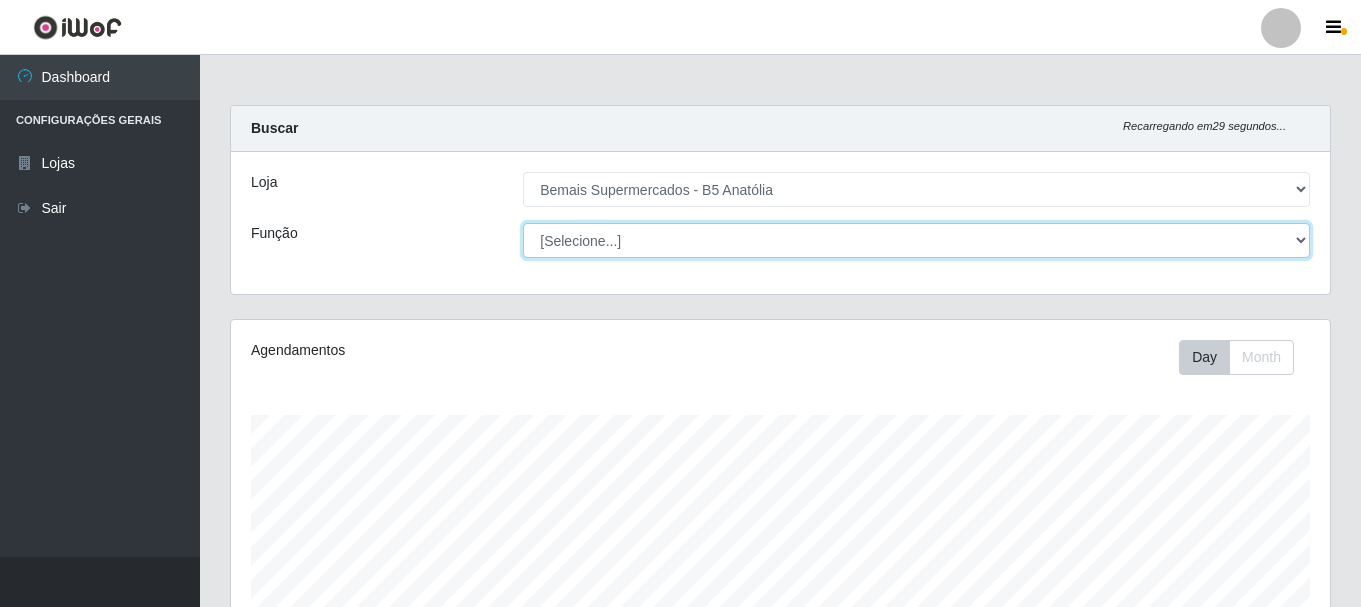 scroll, scrollTop: 999585, scrollLeft: 998901, axis: both 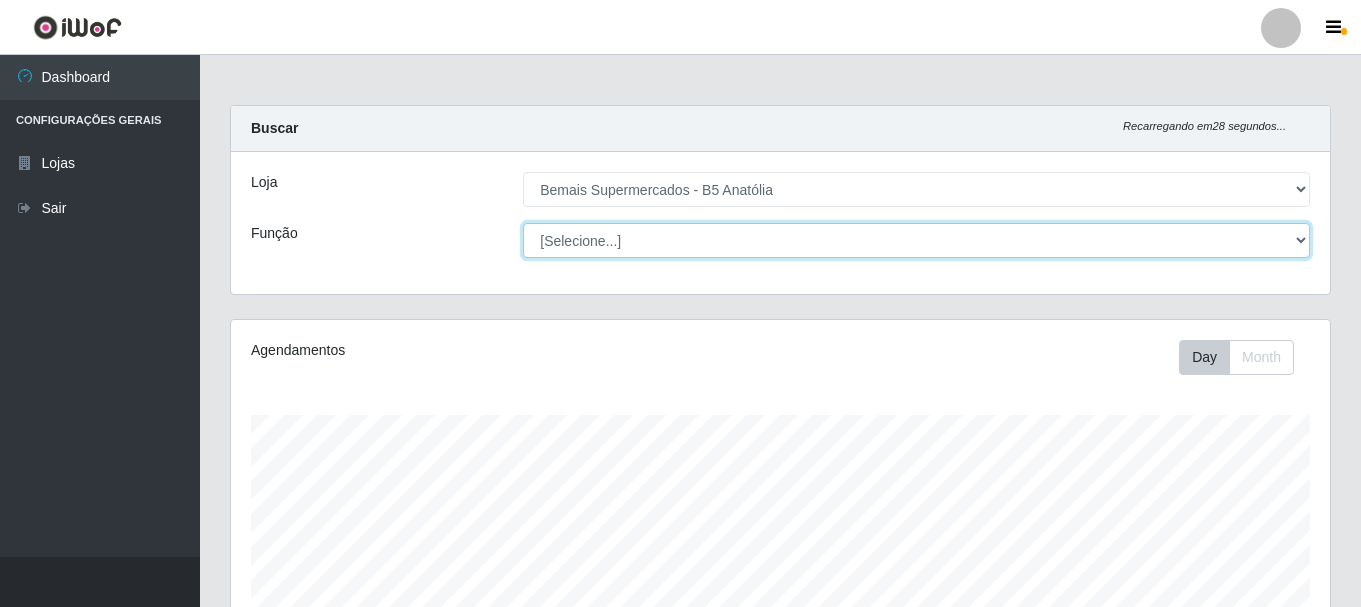 select on "72" 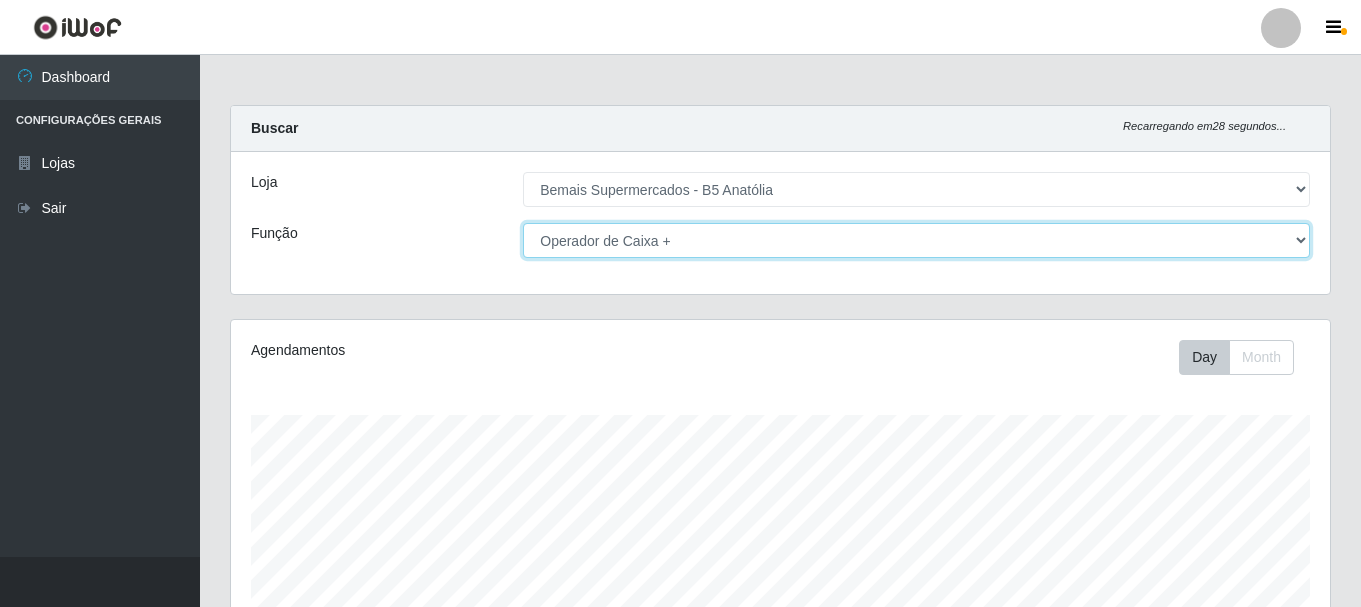 click on "[Selecione...] ASG ASG + ASG ++ Auxiliar de Estacionamento Auxiliar de Estacionamento + Auxiliar de Estacionamento ++ Balconista de Açougue  Balconista de Açougue + Balconista de Açougue ++ Embalador Embalador + Embalador ++ Operador de Caixa Operador de Caixa + Operador de Caixa ++ Repositor  Repositor + Repositor ++" at bounding box center [916, 240] 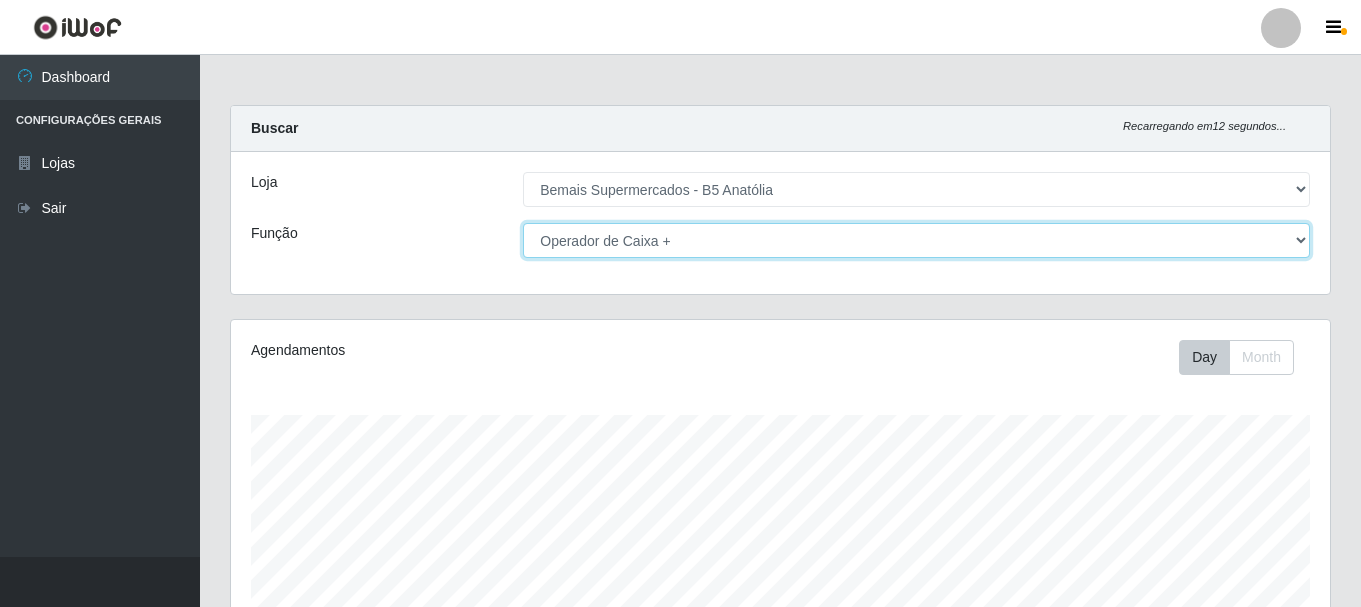 scroll, scrollTop: 365, scrollLeft: 0, axis: vertical 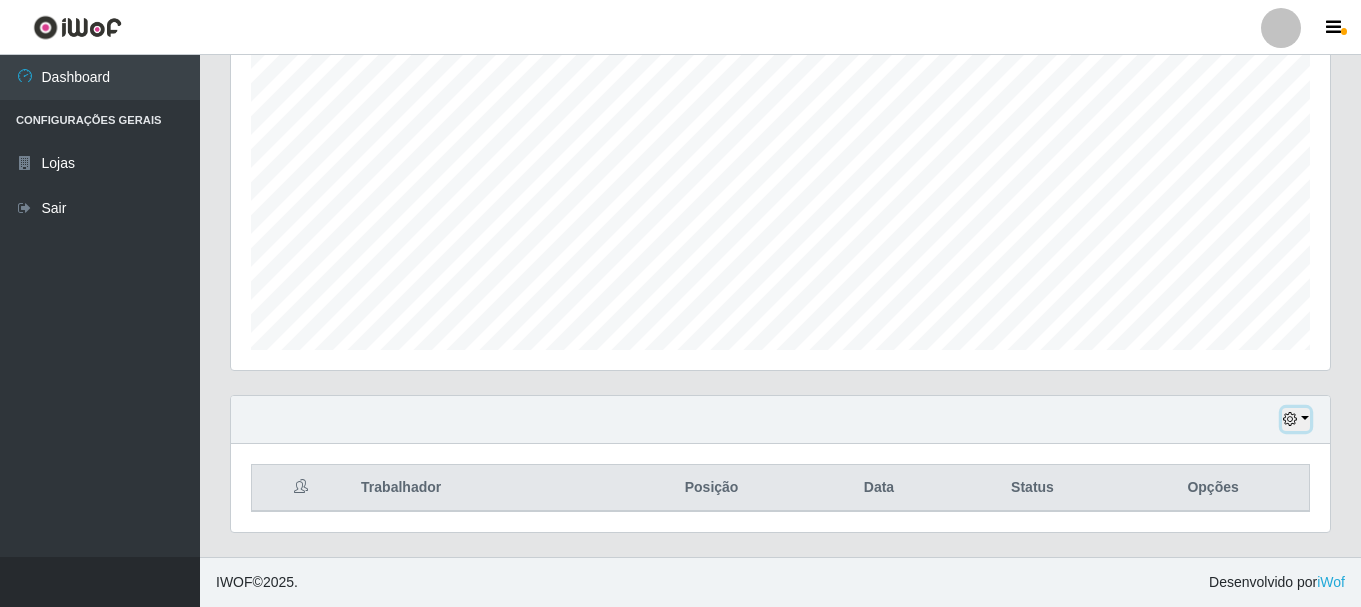 click at bounding box center (1290, 419) 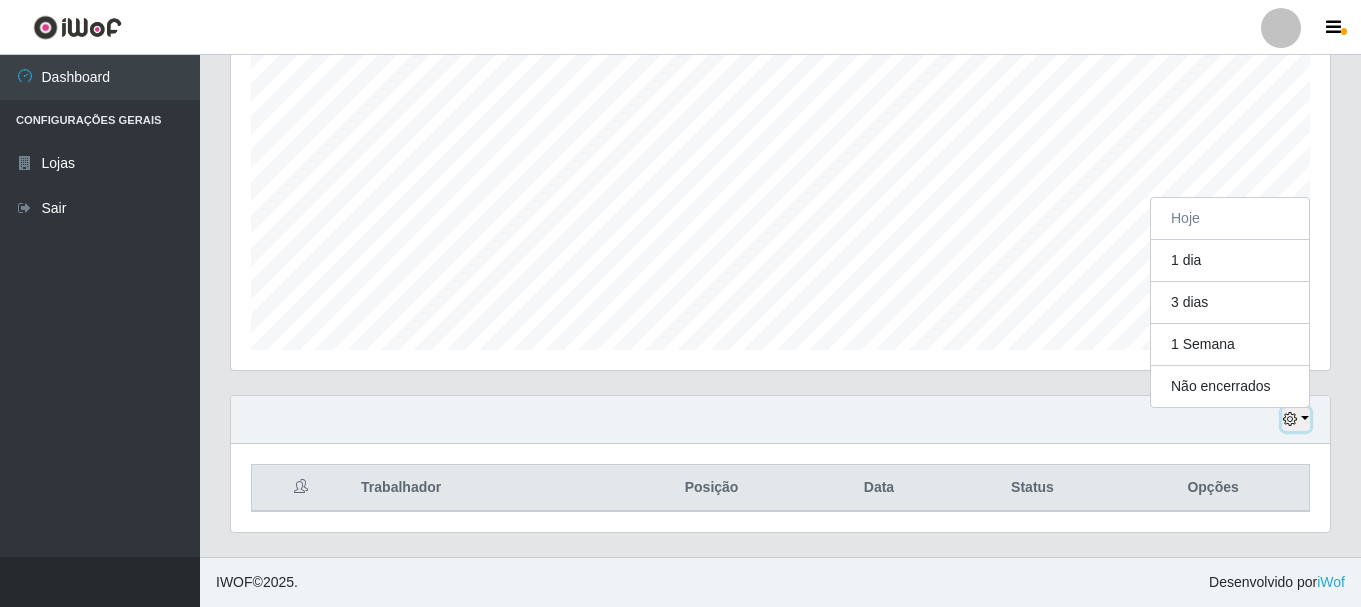 scroll, scrollTop: 415, scrollLeft: 1099, axis: both 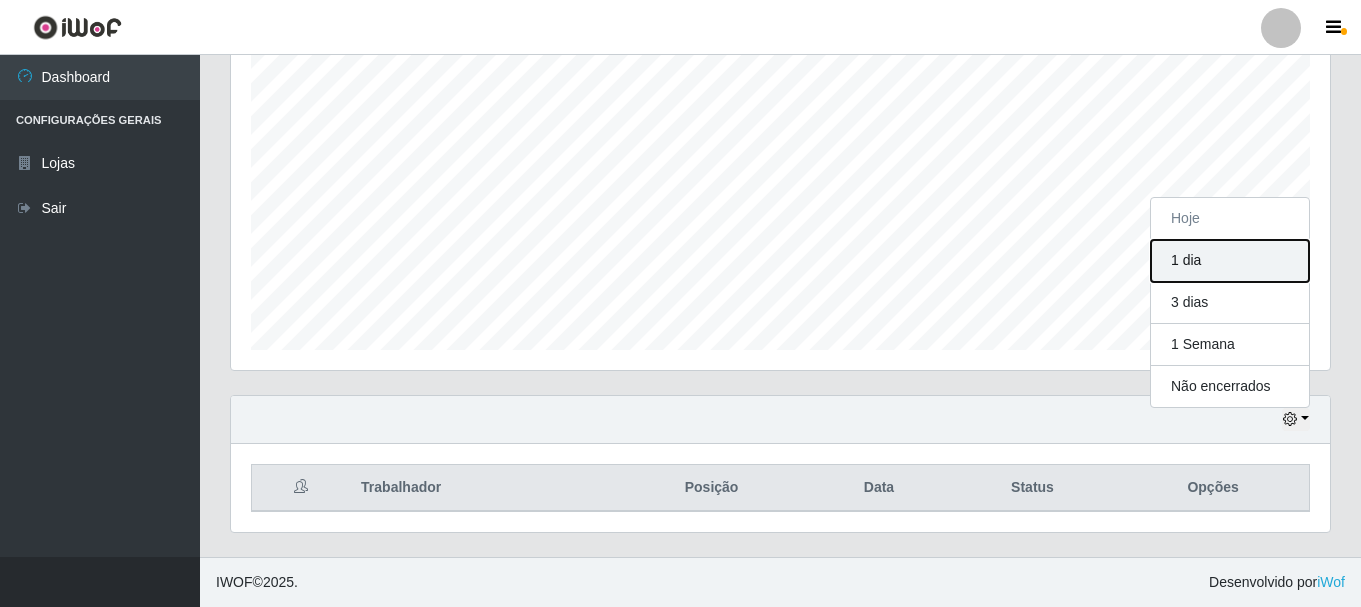 drag, startPoint x: 1182, startPoint y: 267, endPoint x: 1127, endPoint y: 388, distance: 132.91351 